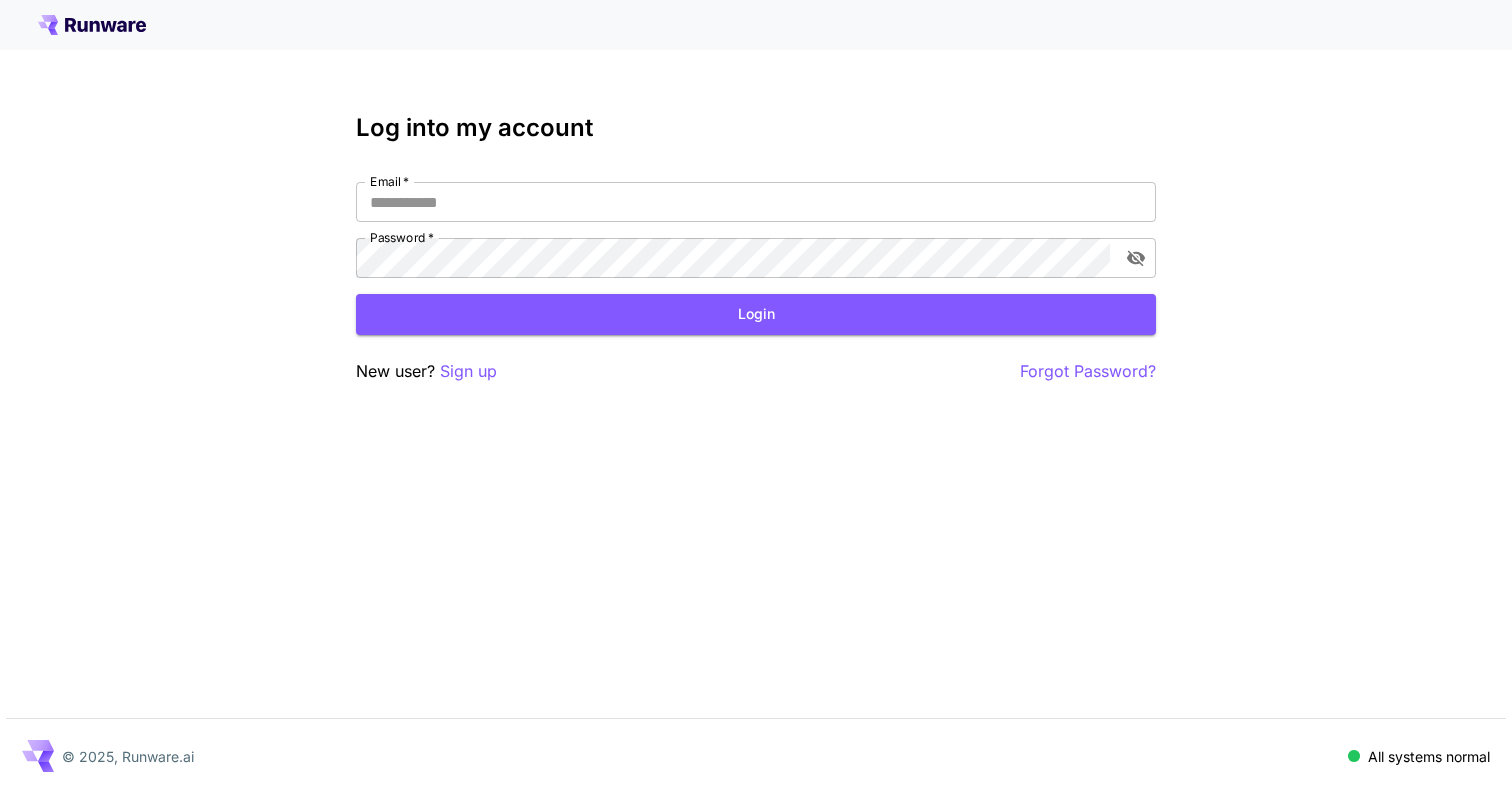 scroll, scrollTop: 0, scrollLeft: 0, axis: both 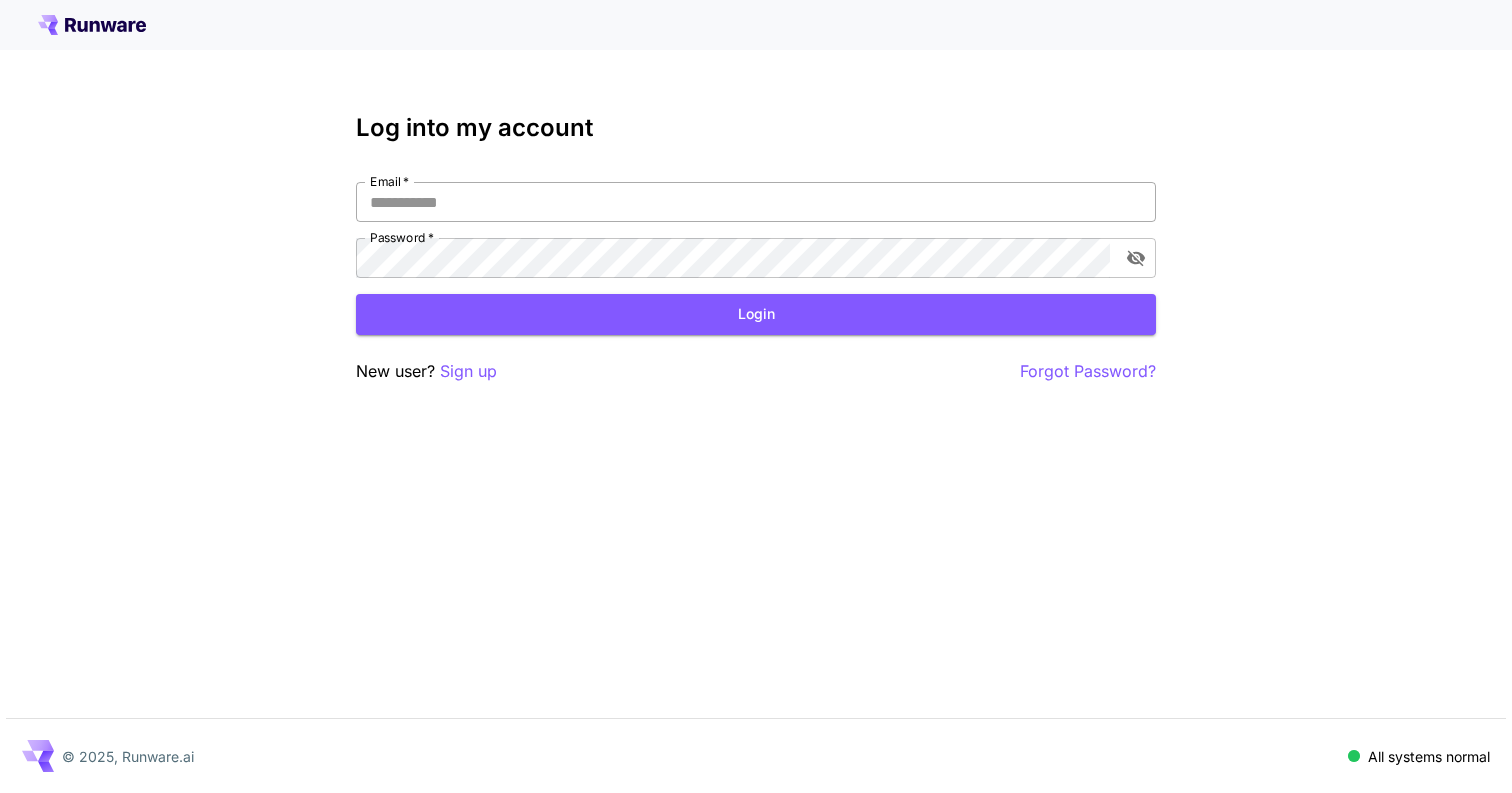 click on "Email   *" at bounding box center [756, 202] 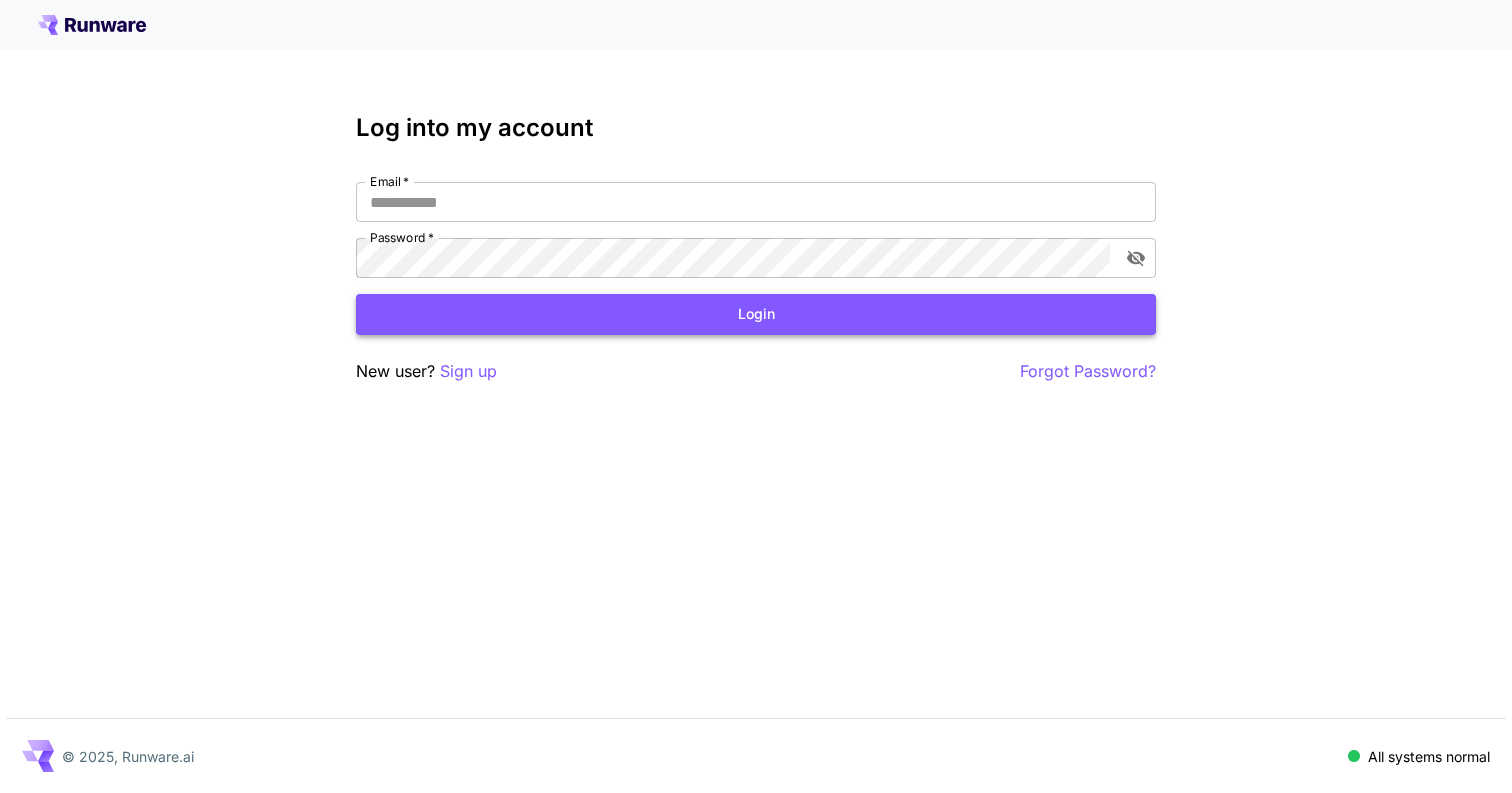 type on "**********" 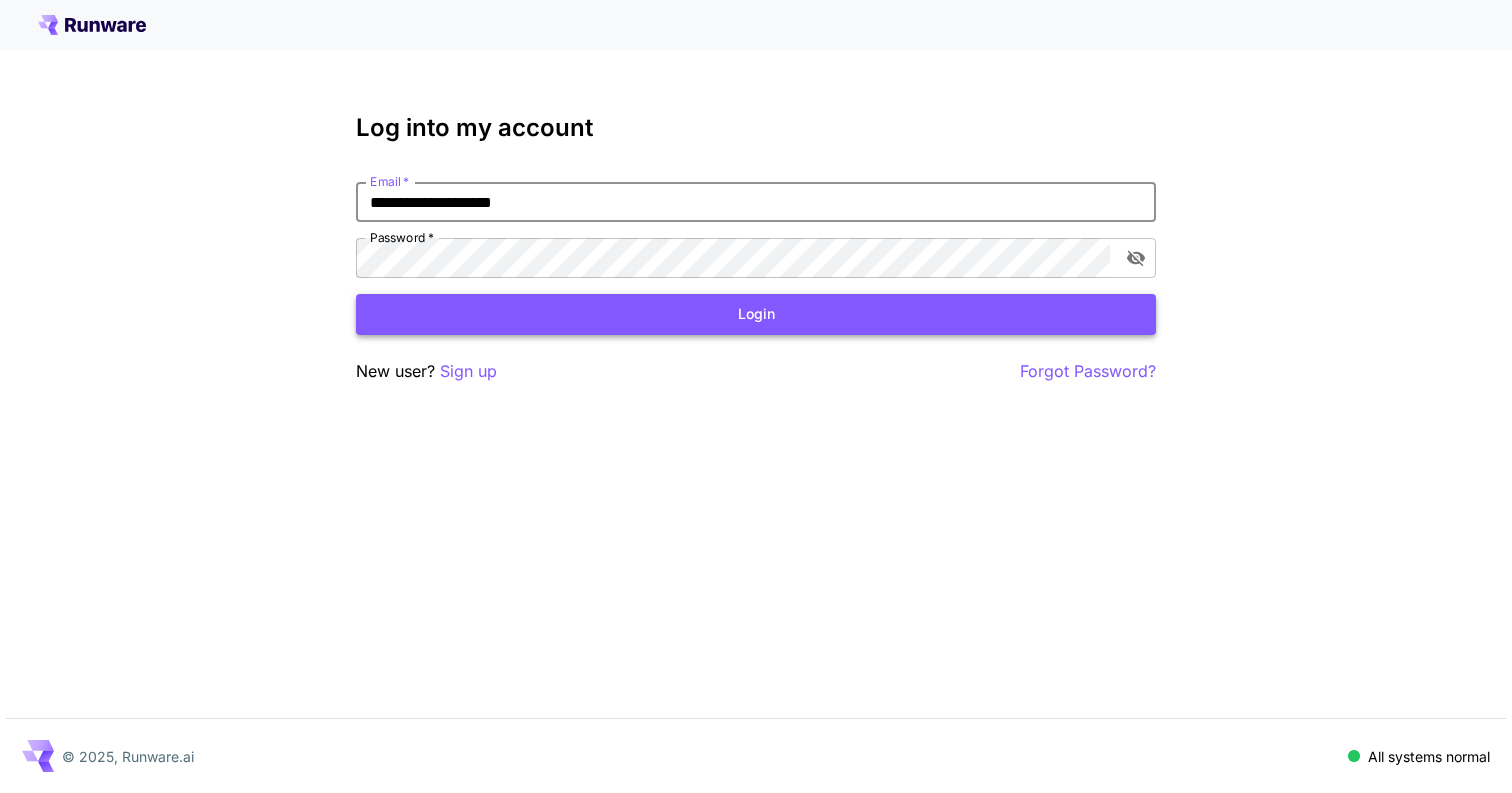 click on "Login" at bounding box center [756, 314] 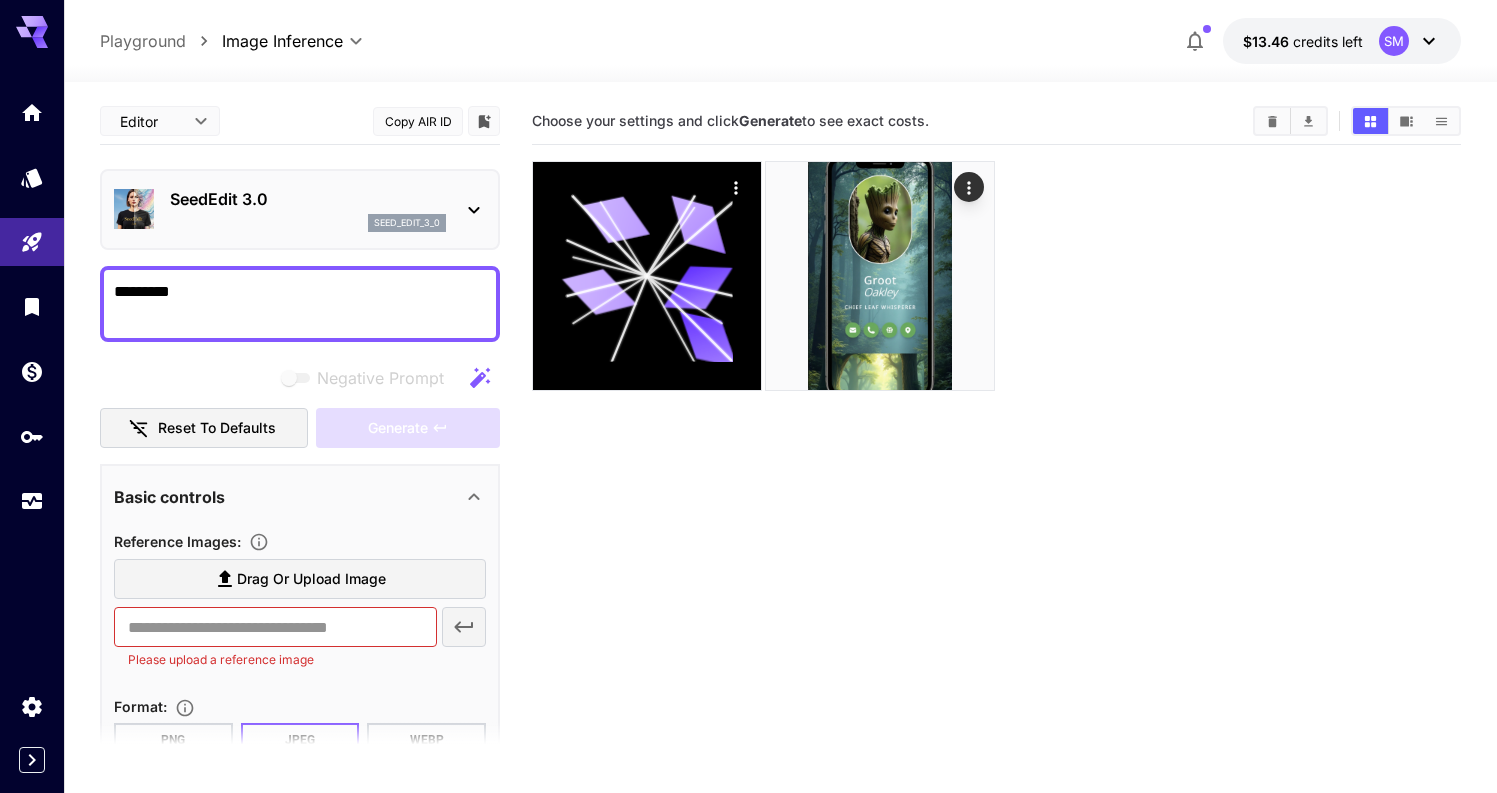 click 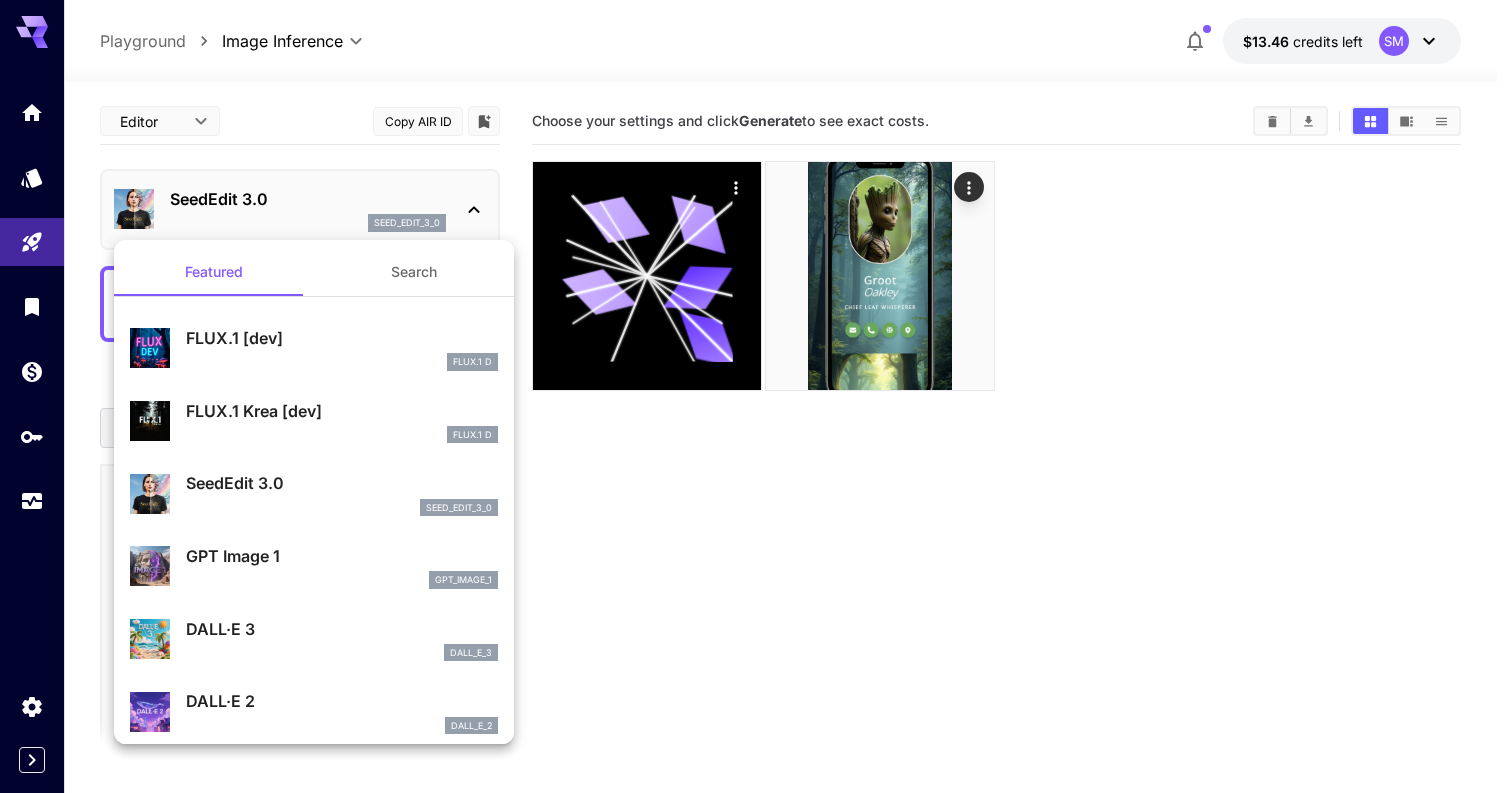 click on "DALL·E 3" at bounding box center (342, 629) 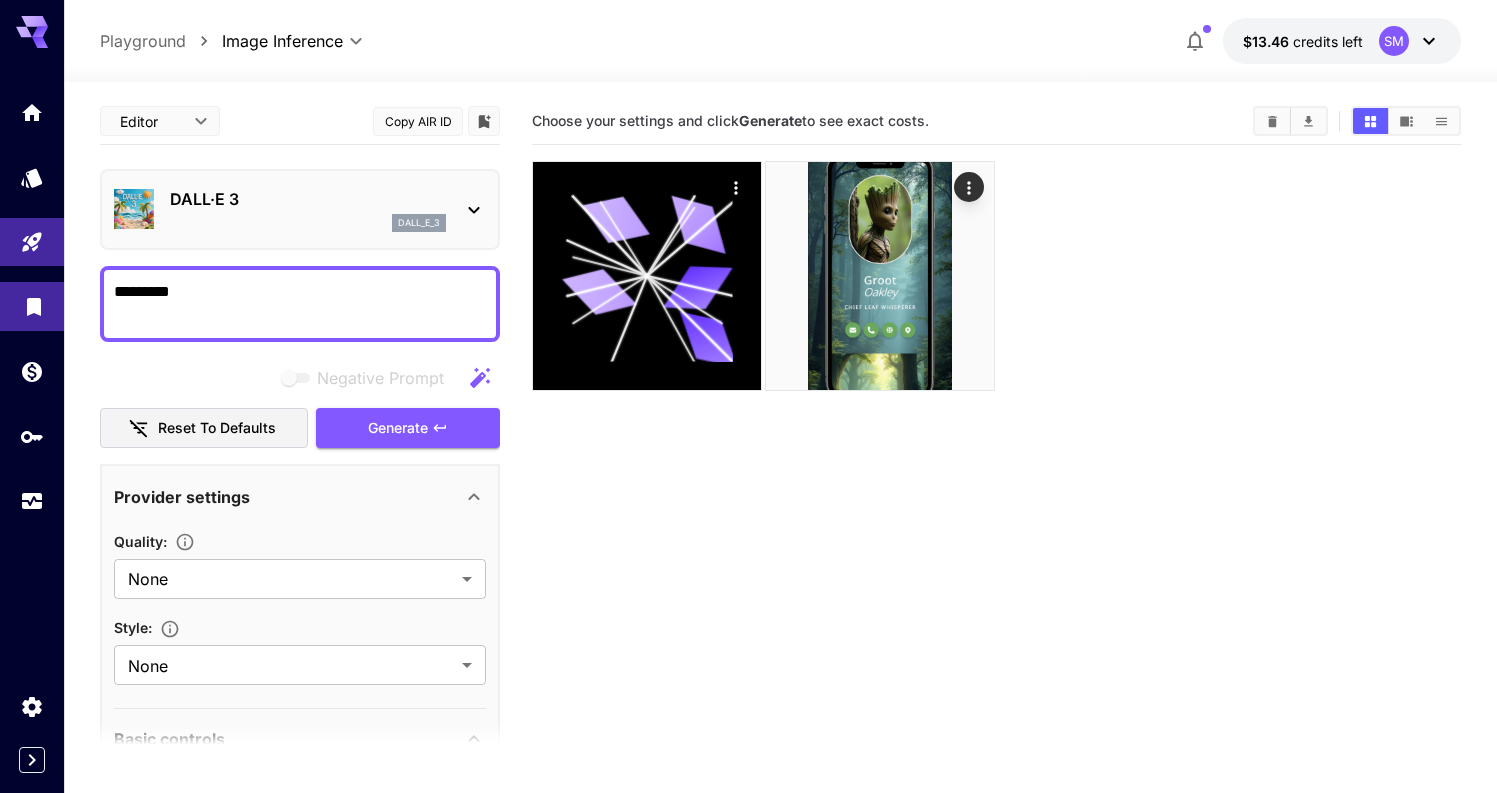 drag, startPoint x: 260, startPoint y: 293, endPoint x: 51, endPoint y: 305, distance: 209.34421 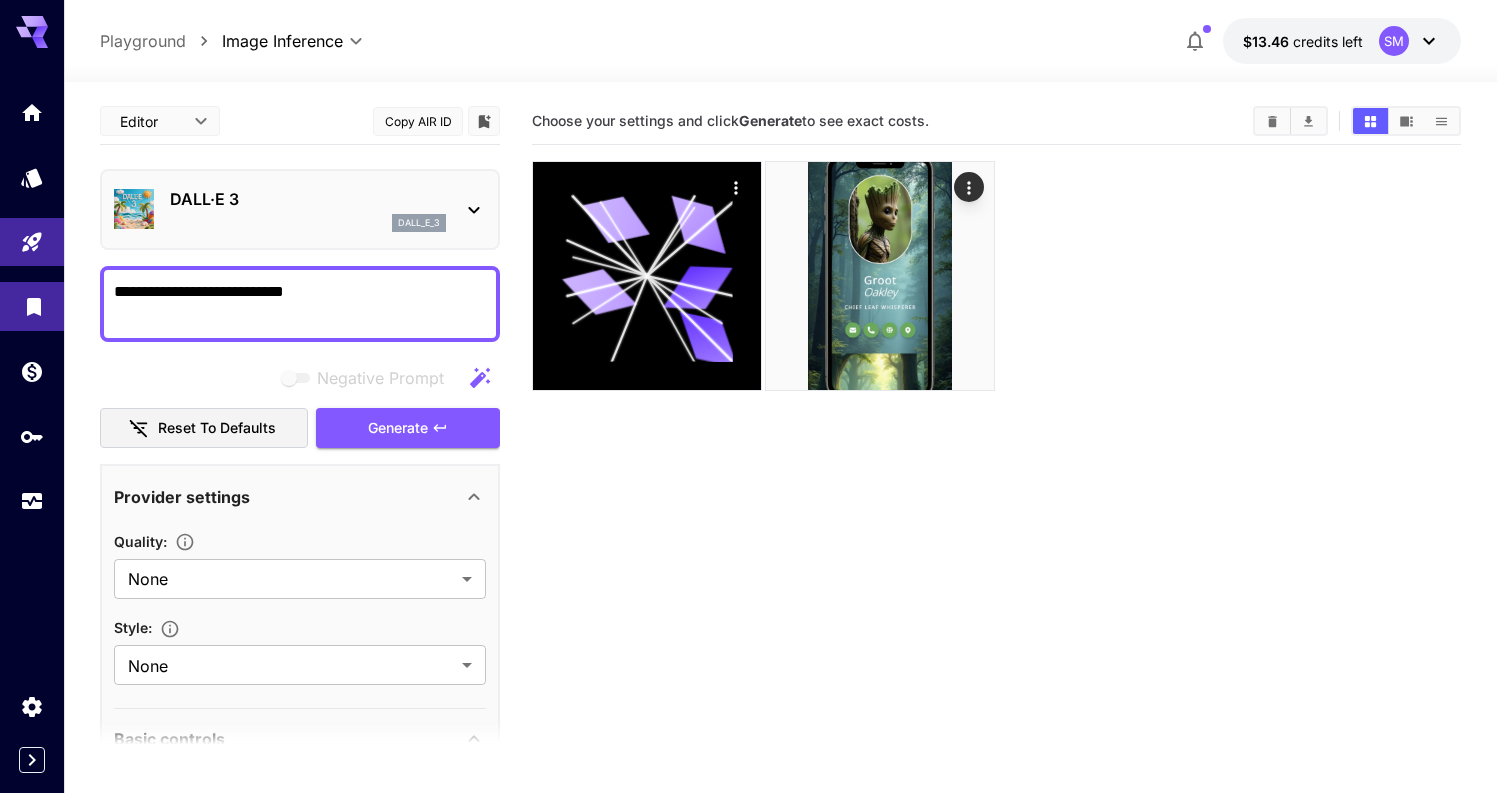 paste on "**********" 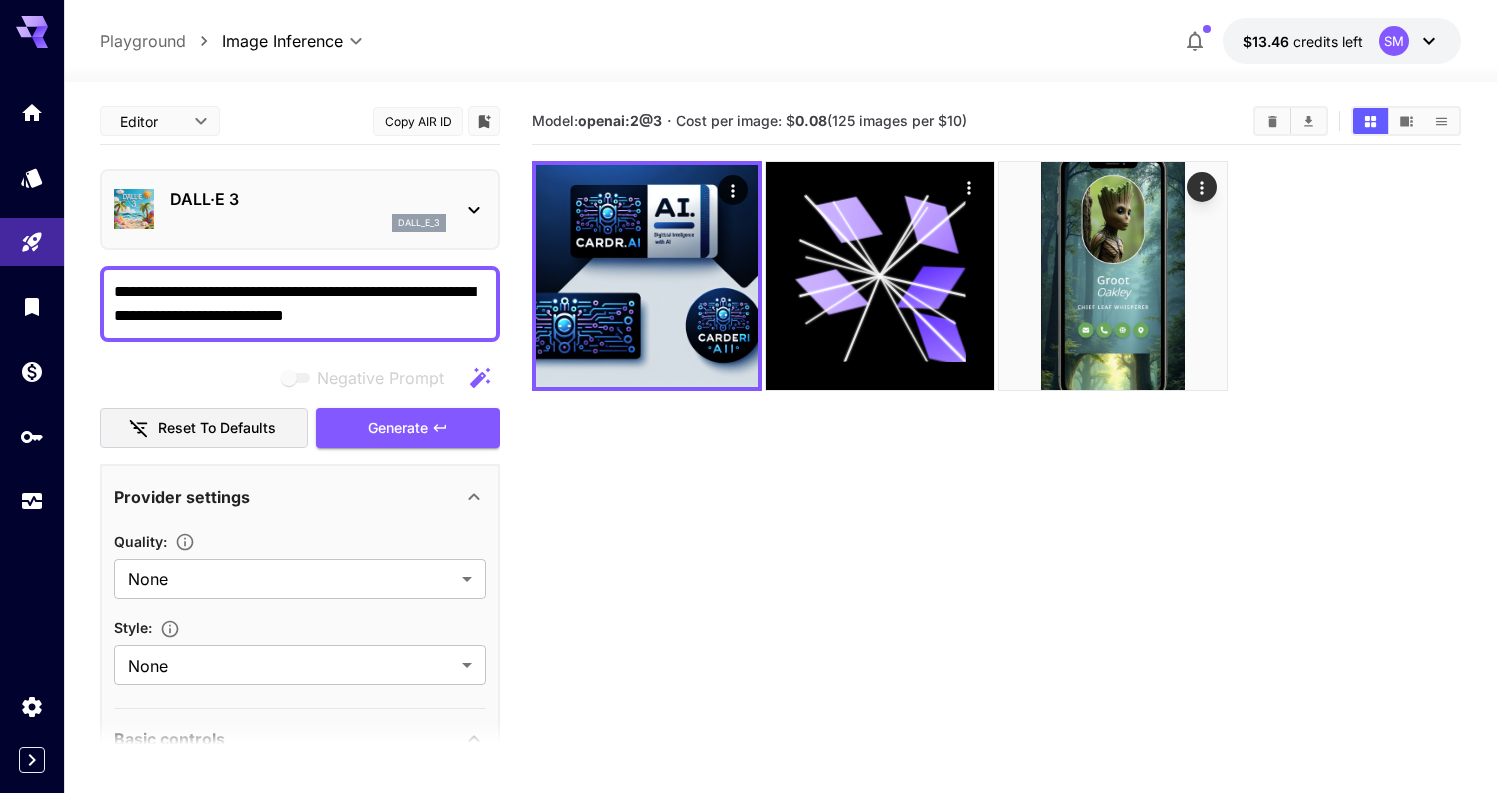 click on "**********" at bounding box center [300, 304] 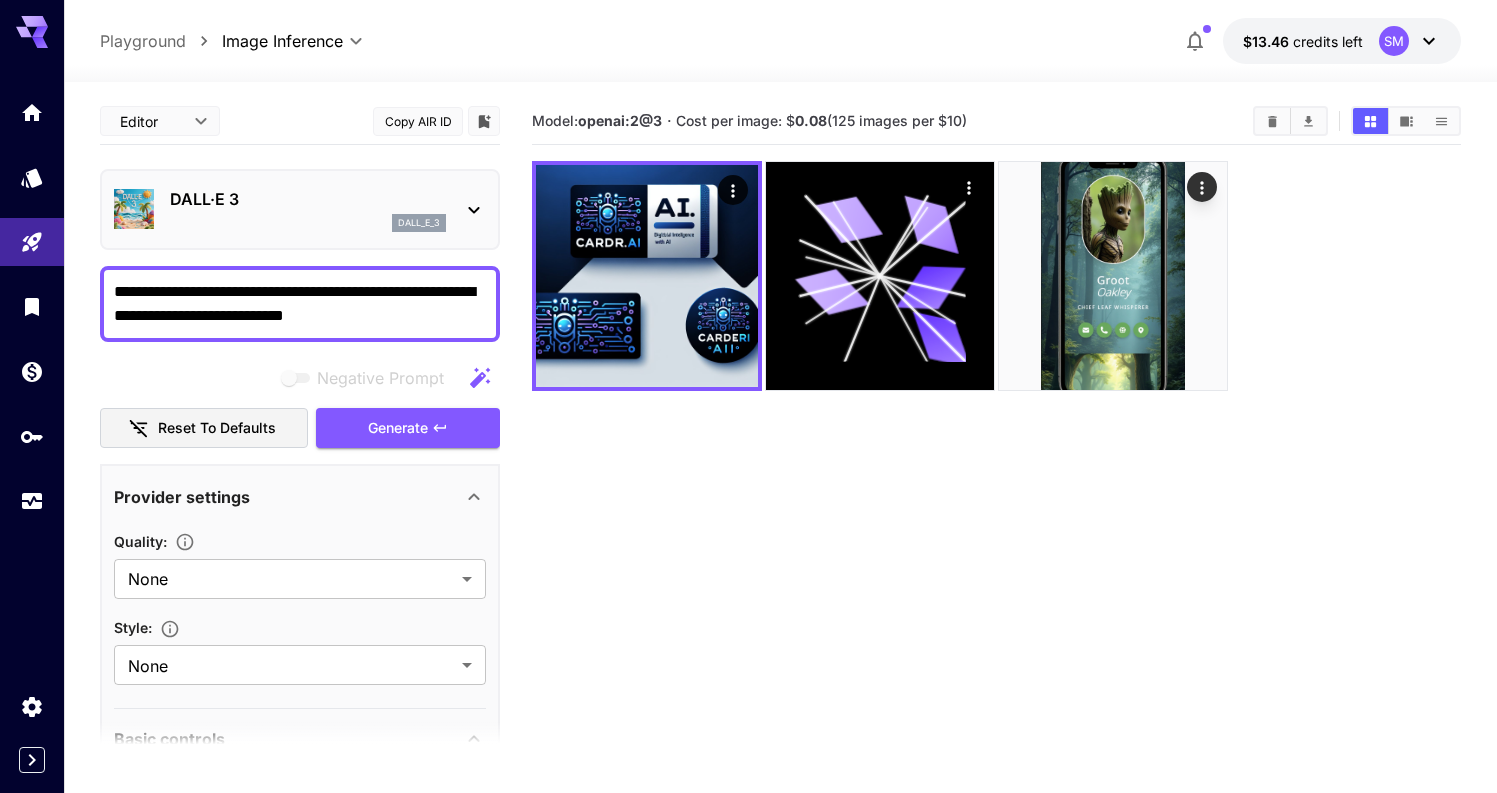 click on "**********" at bounding box center [300, 304] 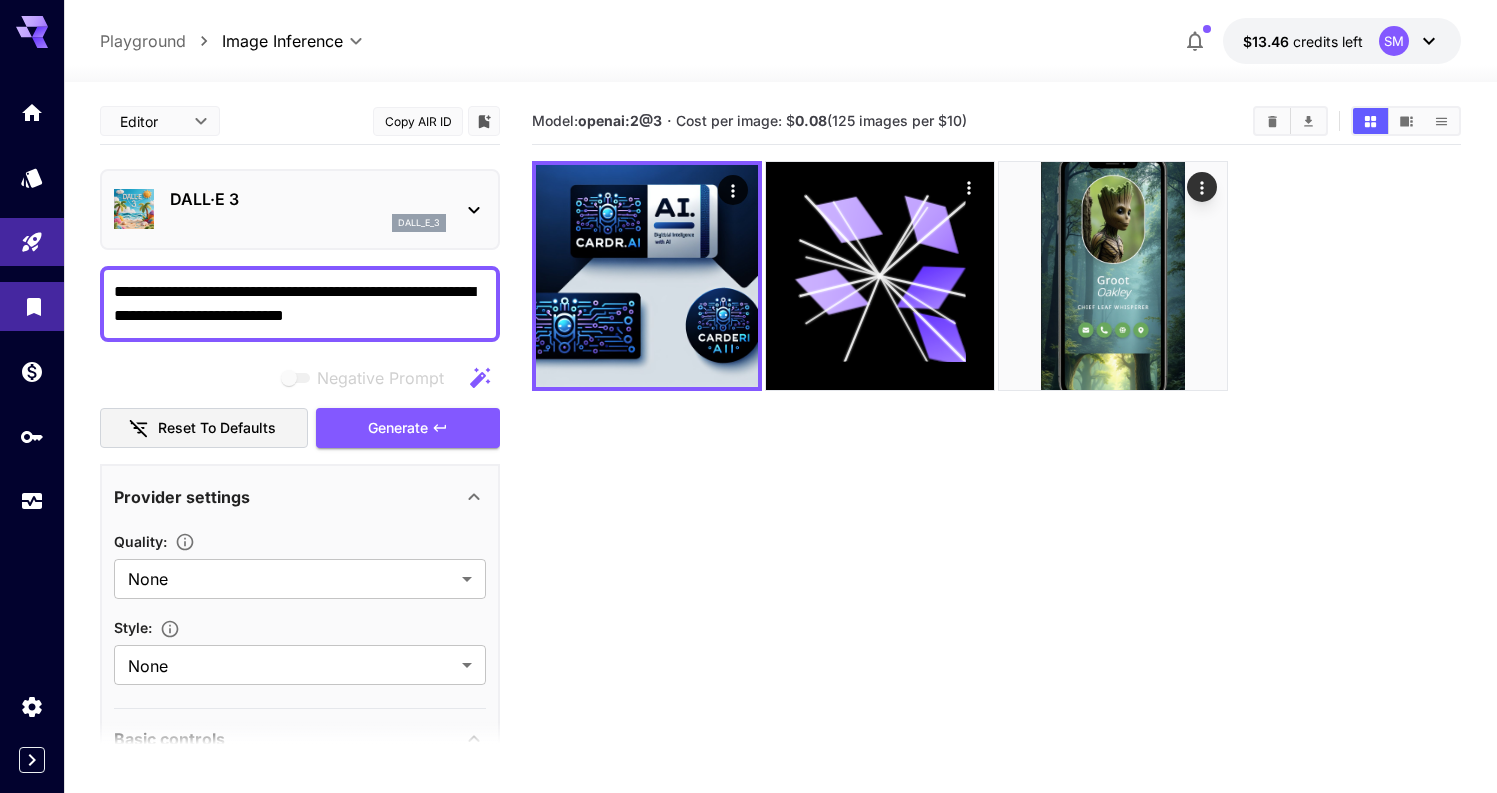drag, startPoint x: 366, startPoint y: 291, endPoint x: 43, endPoint y: 287, distance: 323.02478 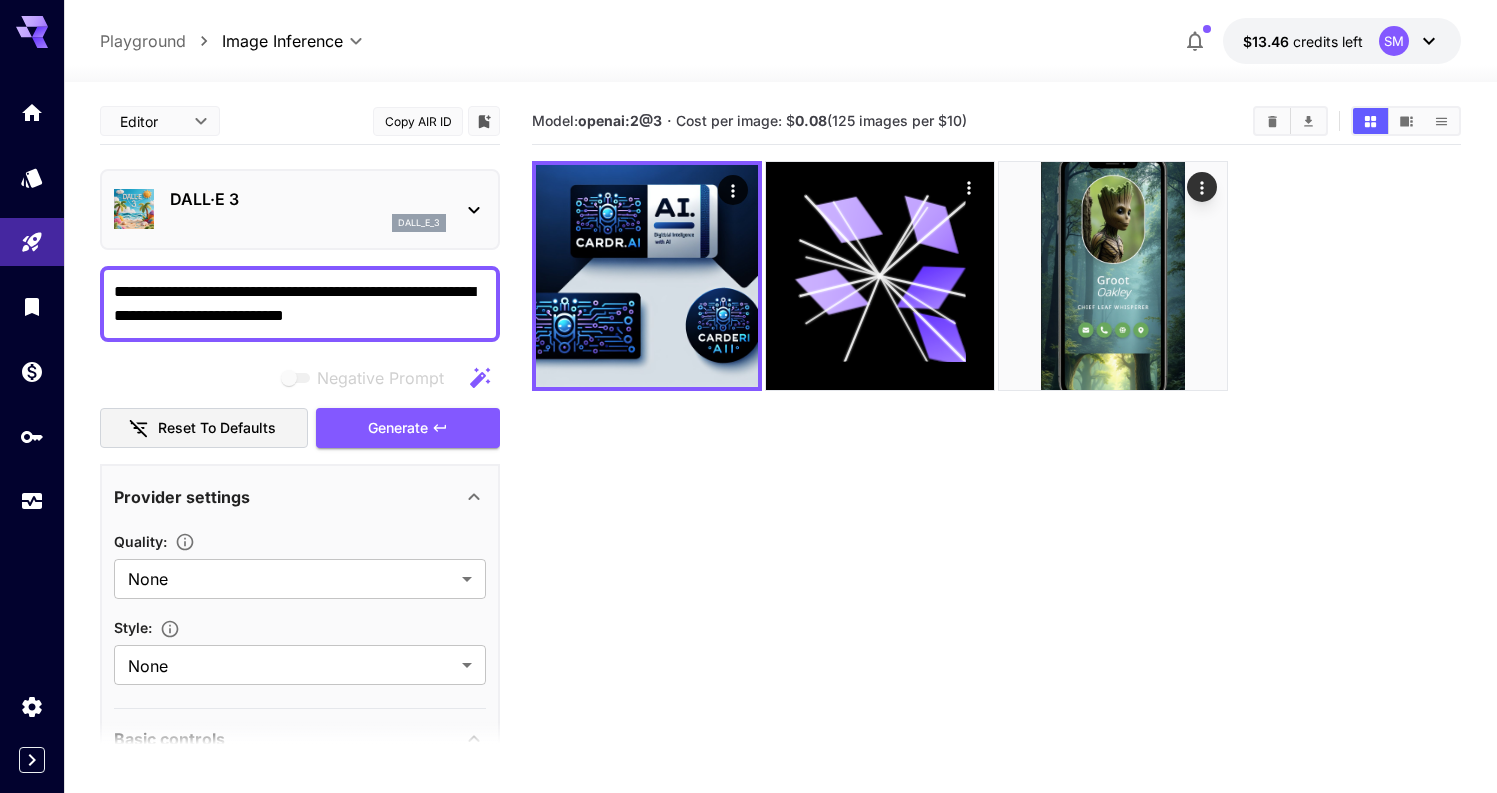 click on "**********" at bounding box center (300, 304) 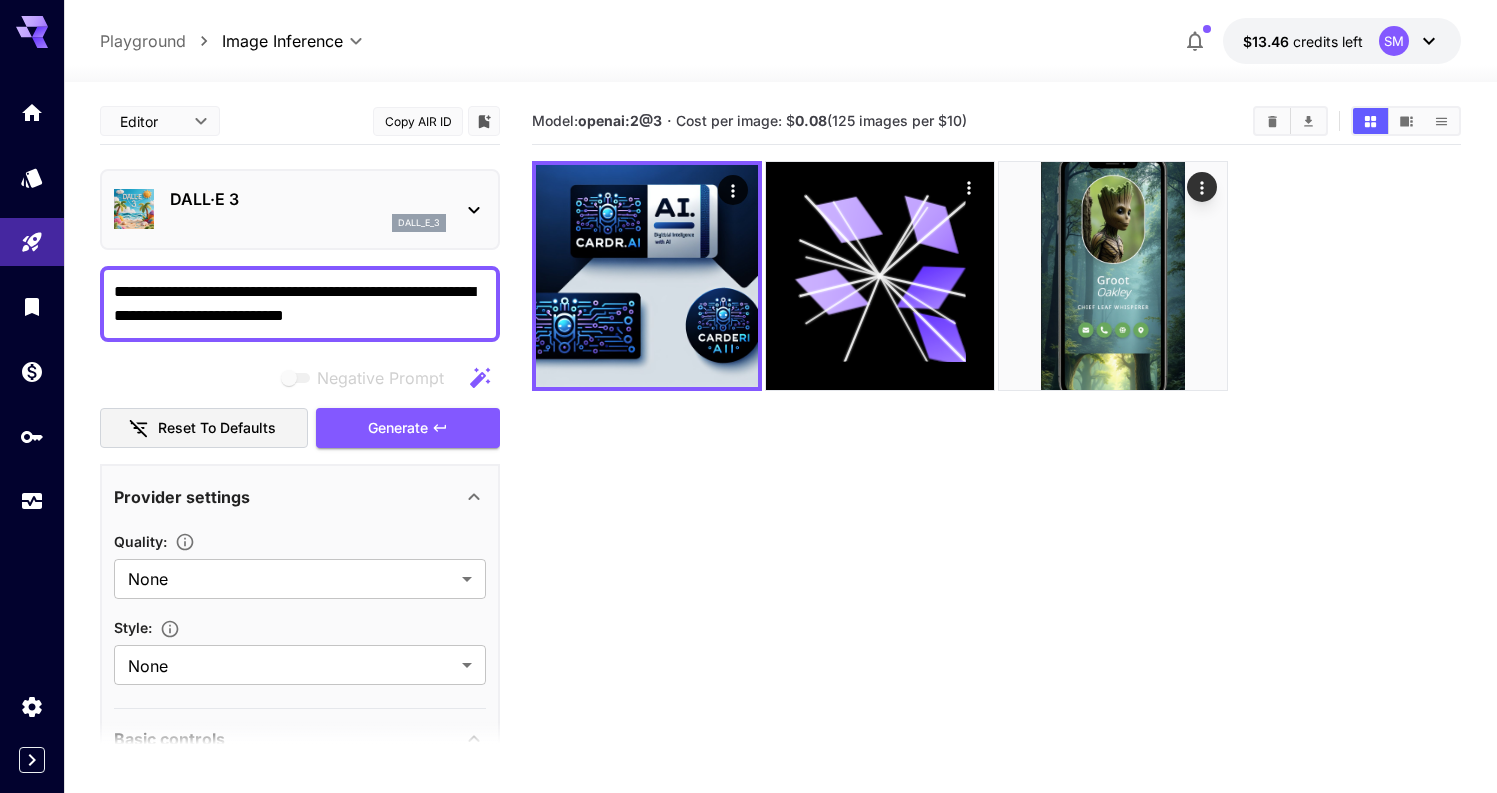 click on "**********" at bounding box center (300, 304) 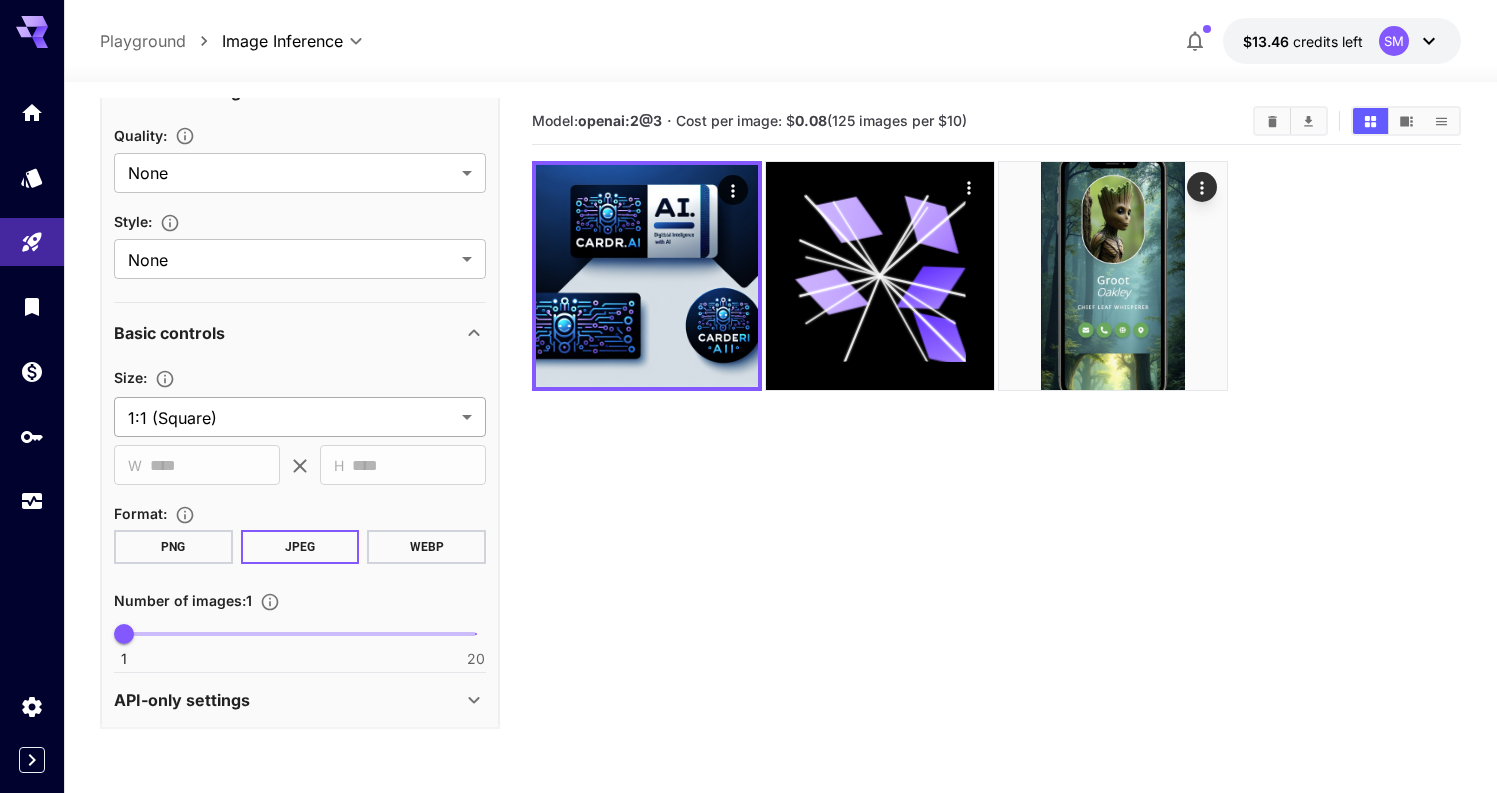 scroll, scrollTop: 821, scrollLeft: 0, axis: vertical 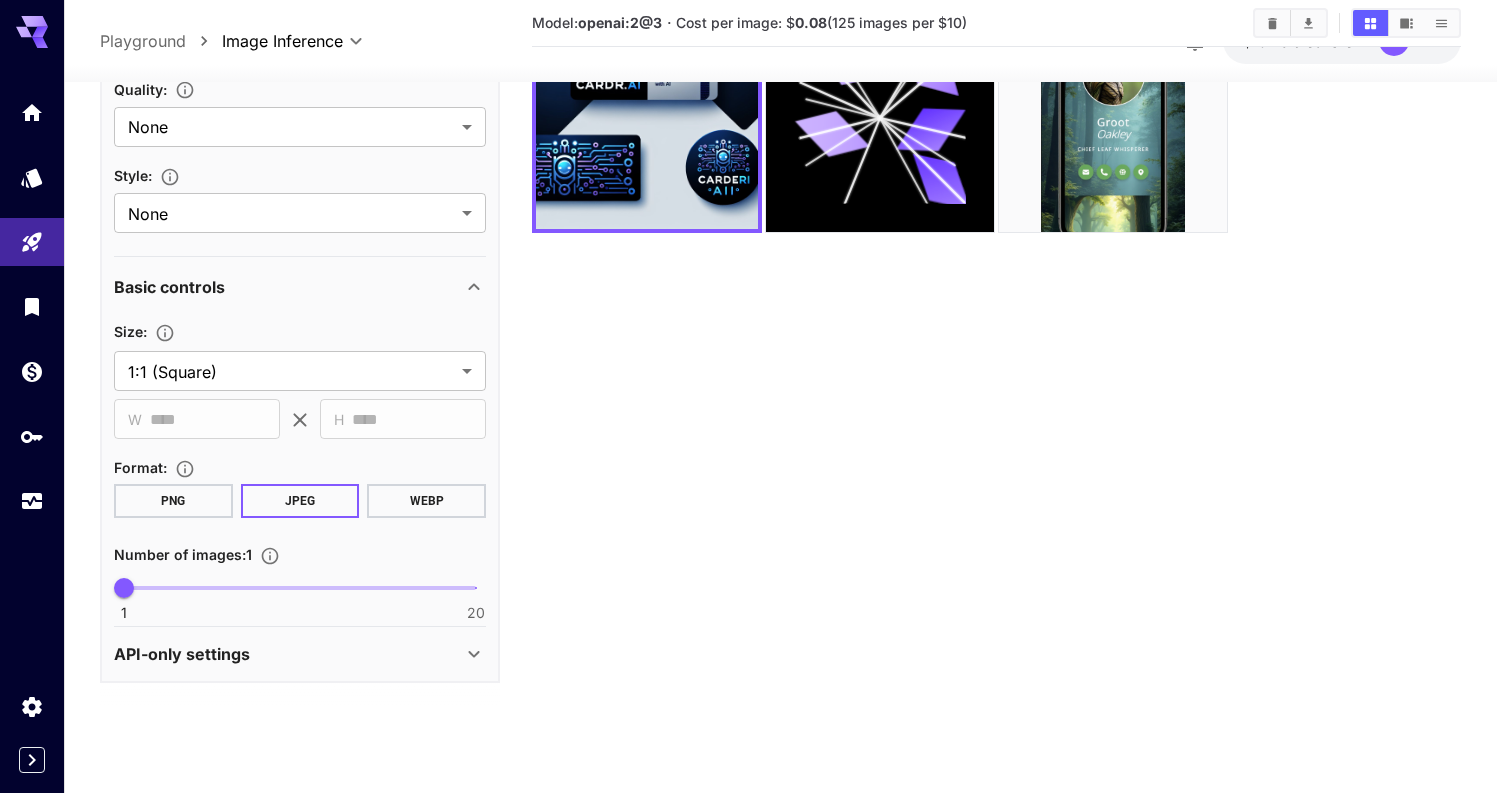 click on "PNG" at bounding box center (173, 501) 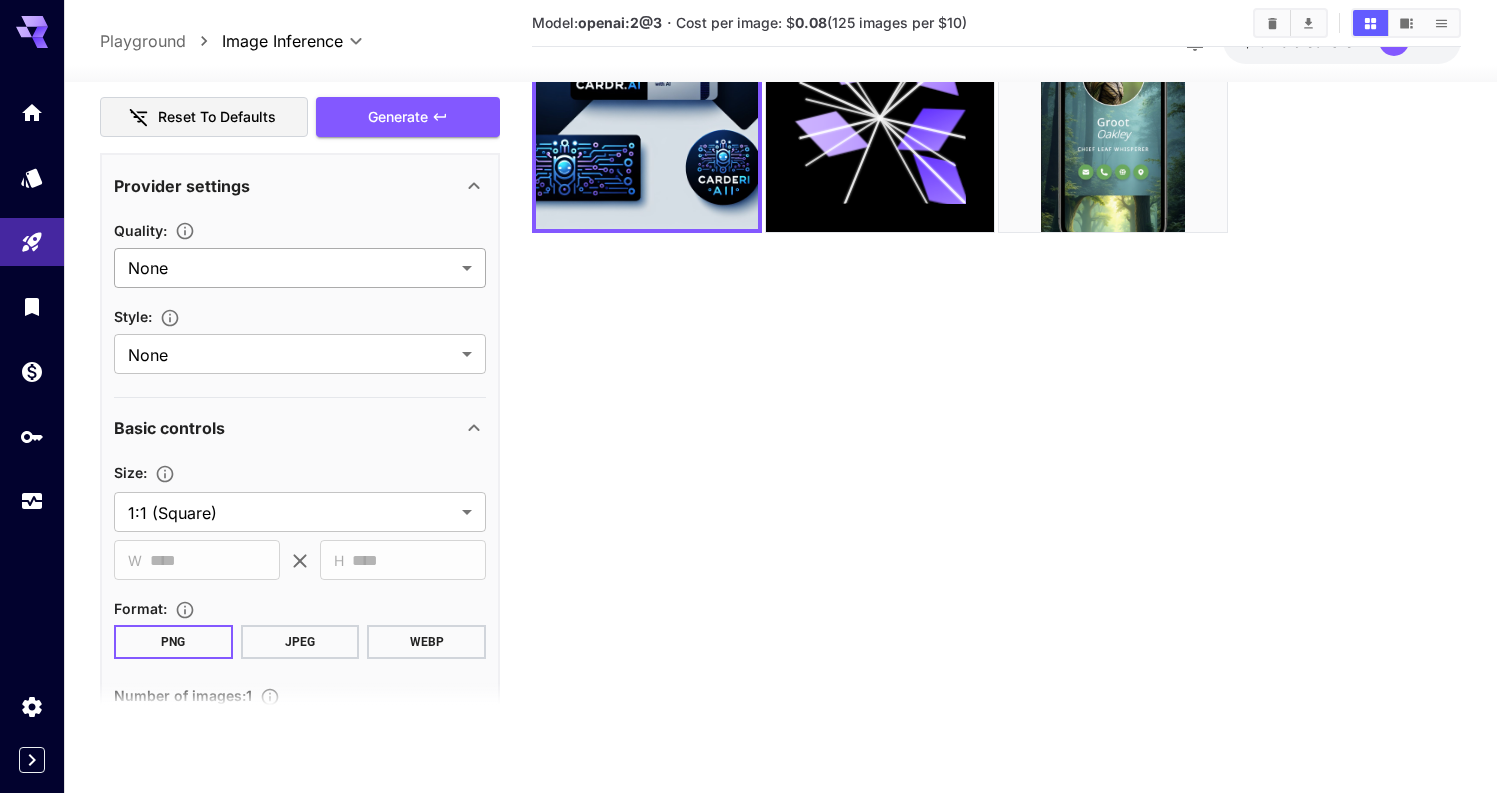 scroll, scrollTop: 616, scrollLeft: 0, axis: vertical 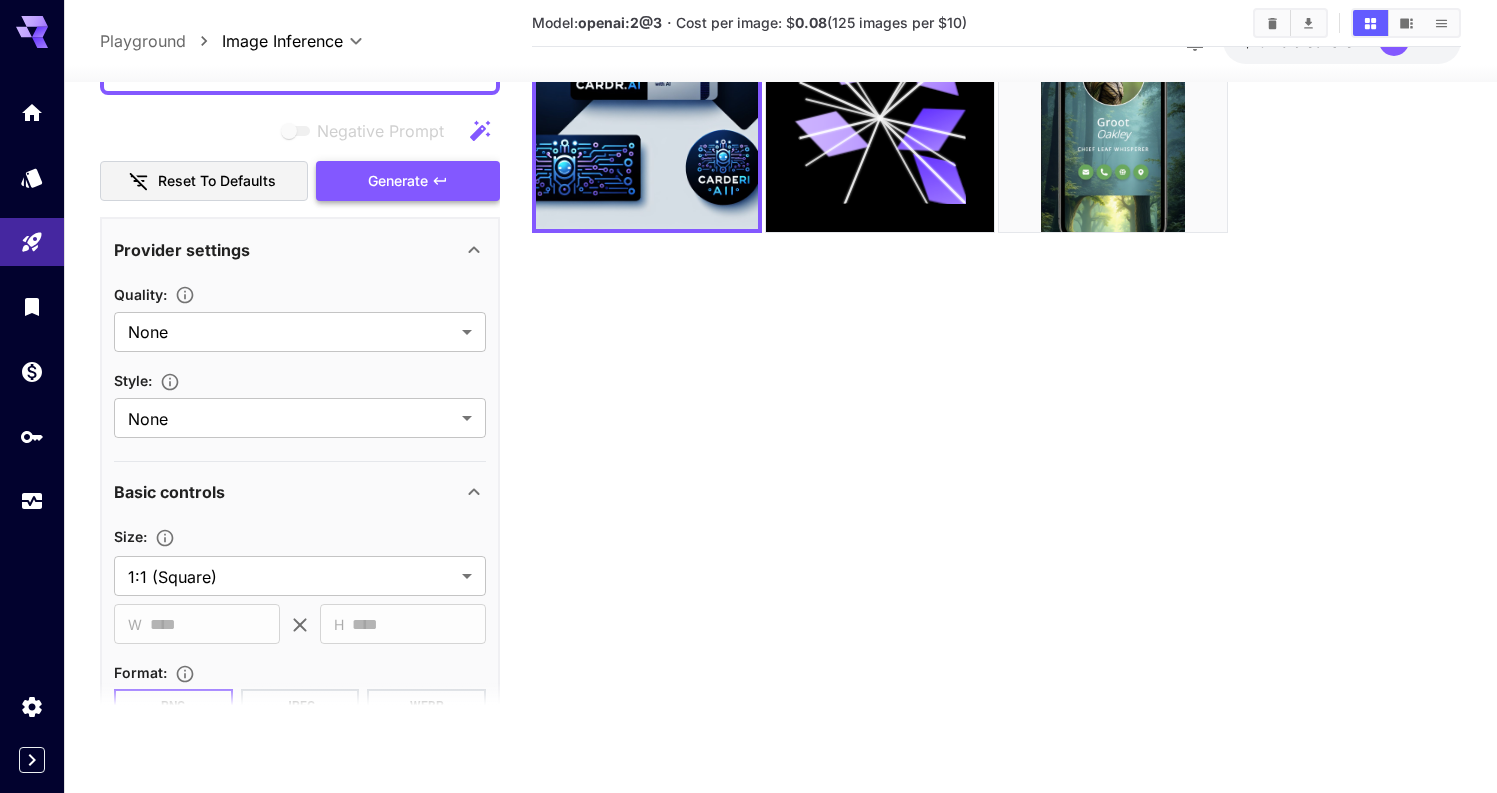 click on "Generate" at bounding box center [408, 181] 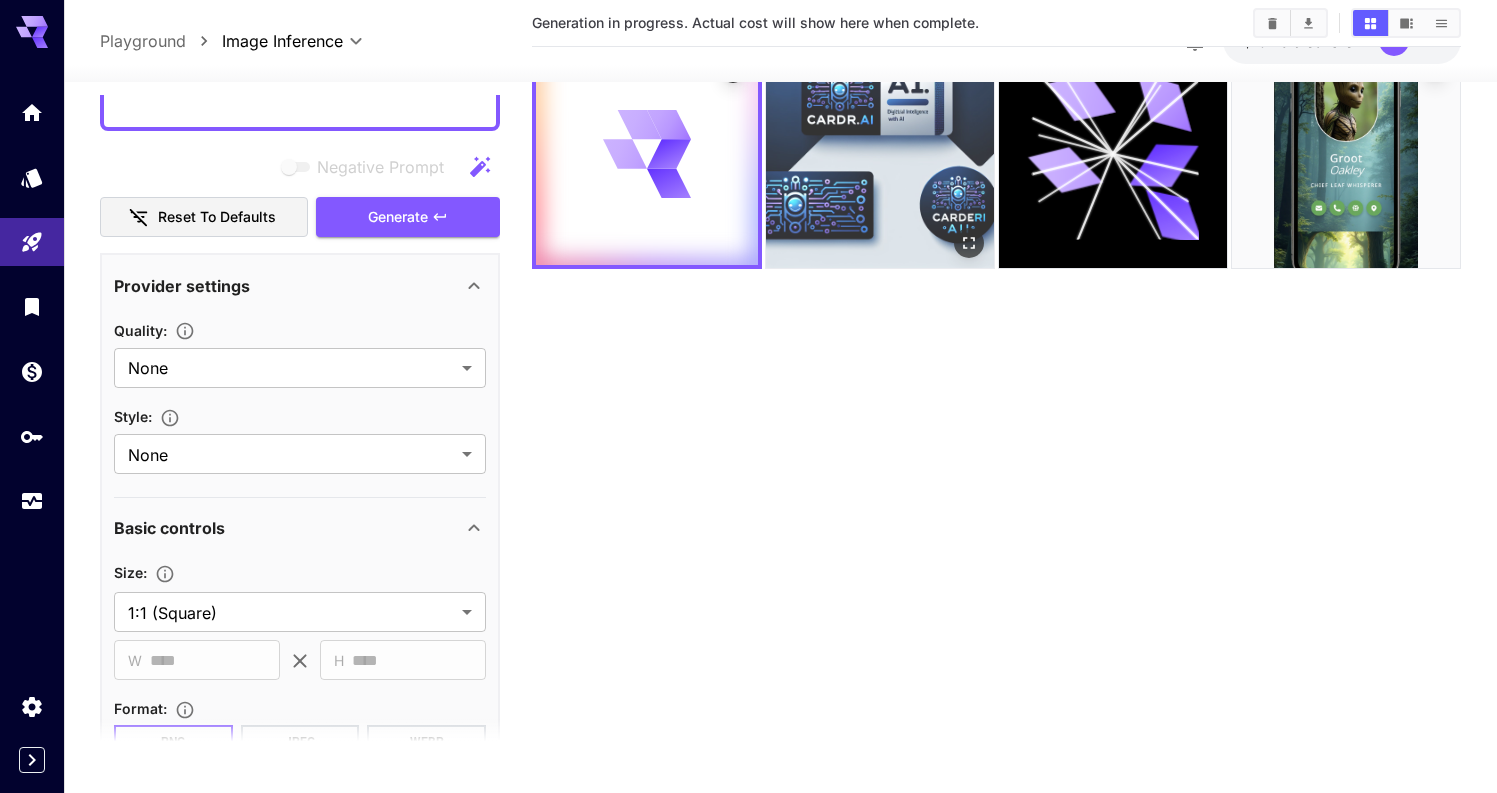 scroll, scrollTop: 0, scrollLeft: 0, axis: both 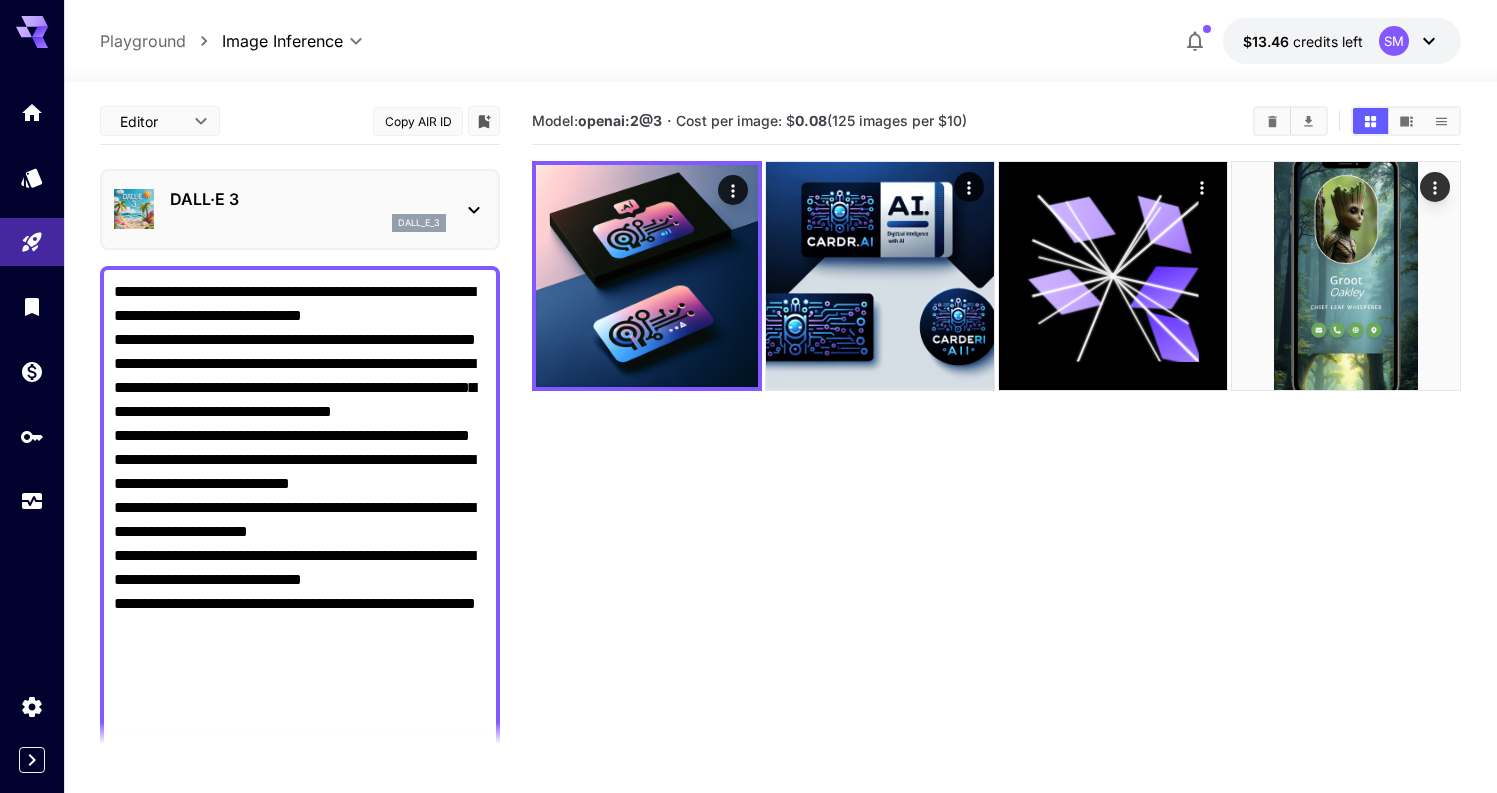 click on "DALL·E 3 dall_e_3" at bounding box center (300, 209) 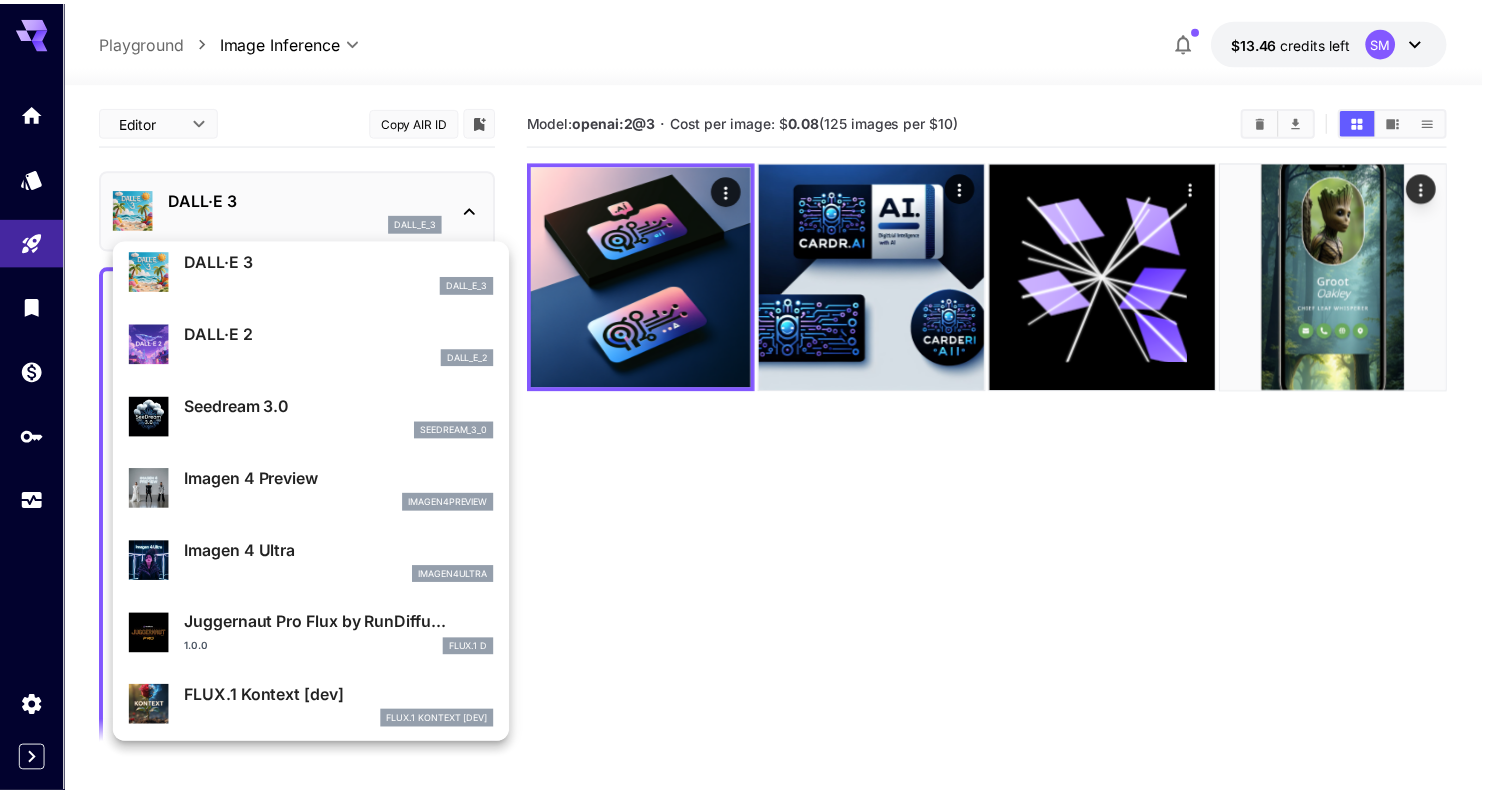 scroll, scrollTop: 374, scrollLeft: 0, axis: vertical 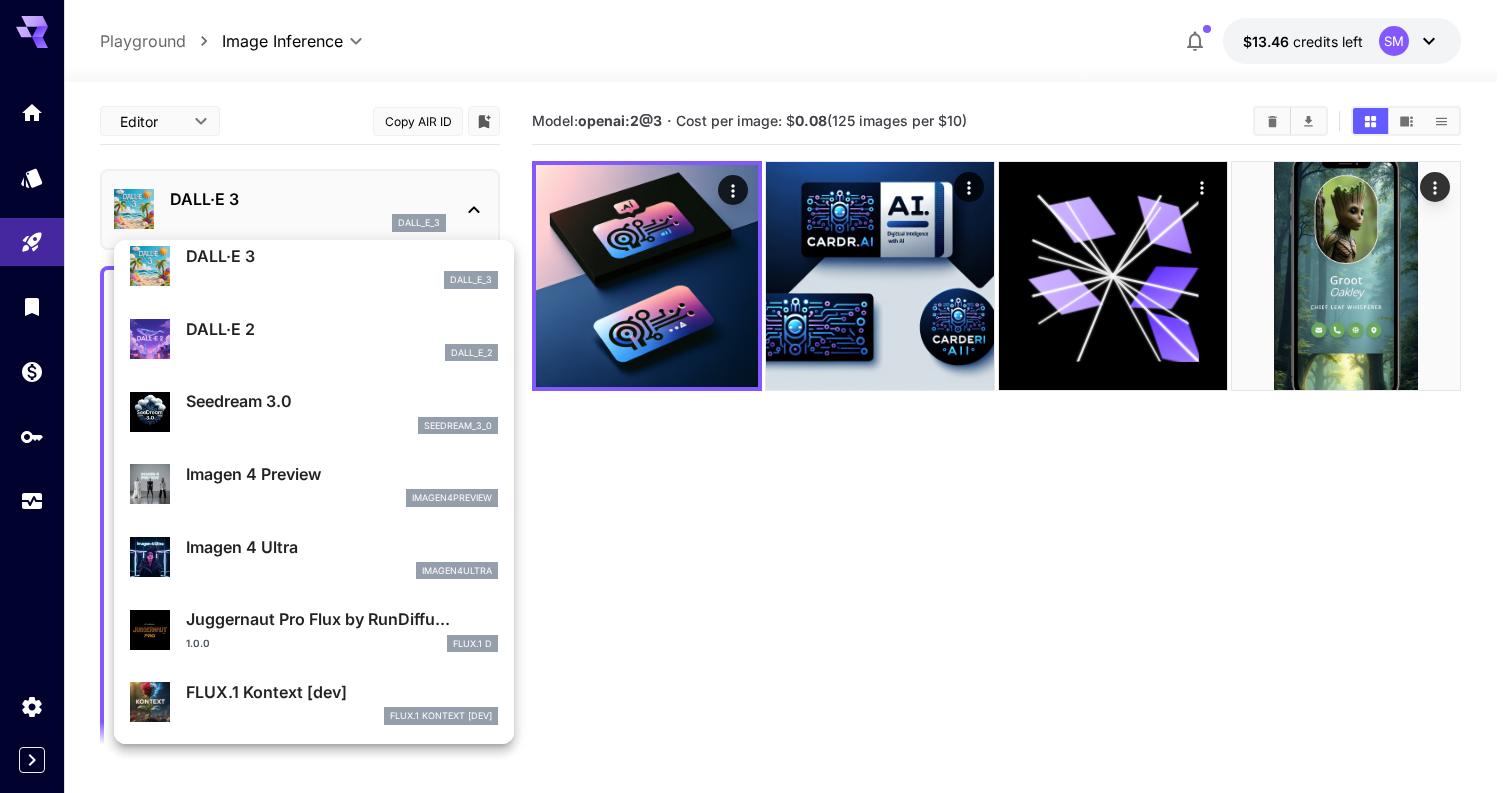 click on "Imagen 4 Ultra" at bounding box center [342, 547] 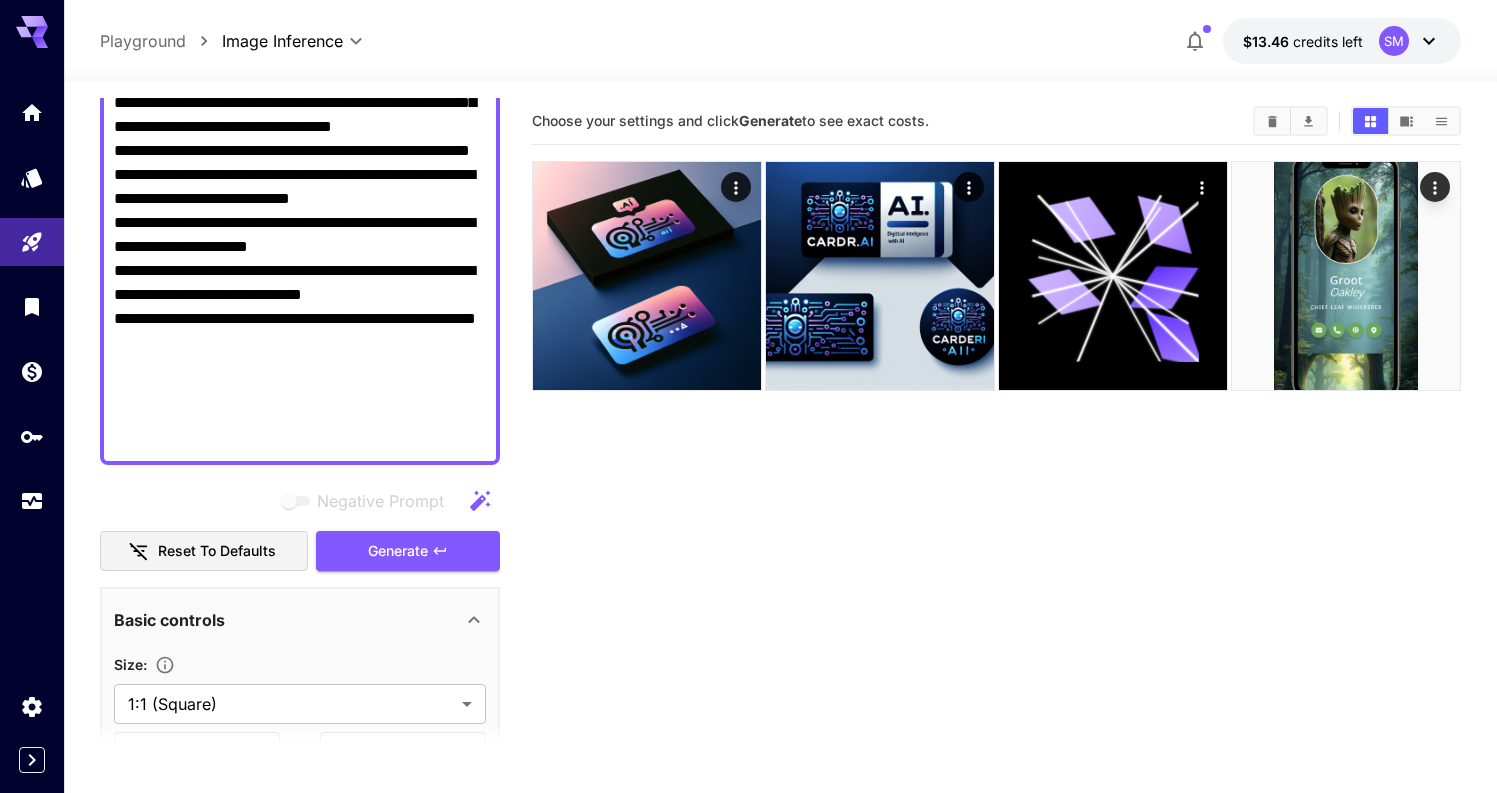 scroll, scrollTop: 327, scrollLeft: 0, axis: vertical 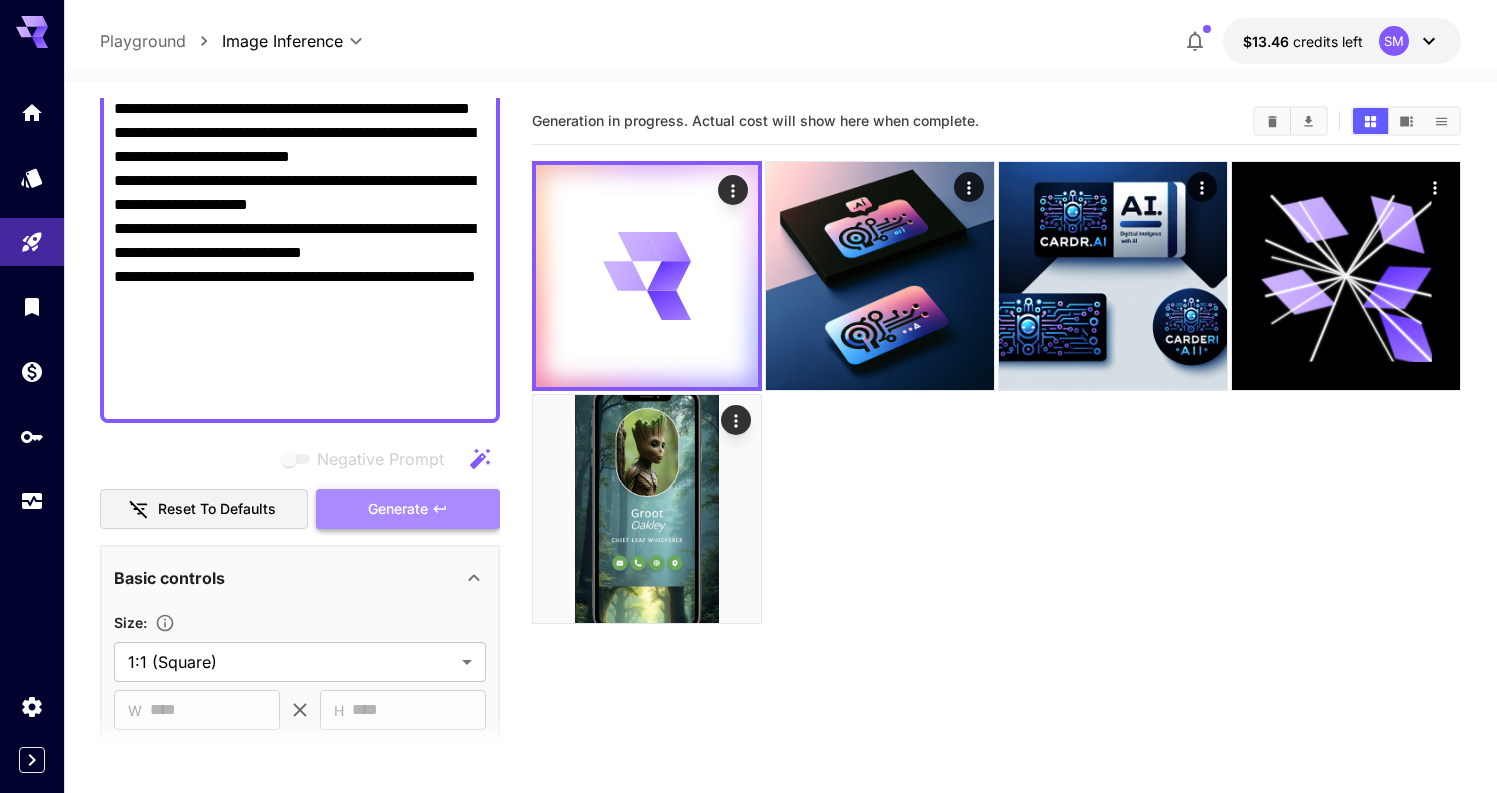click on "Generate" at bounding box center (398, 509) 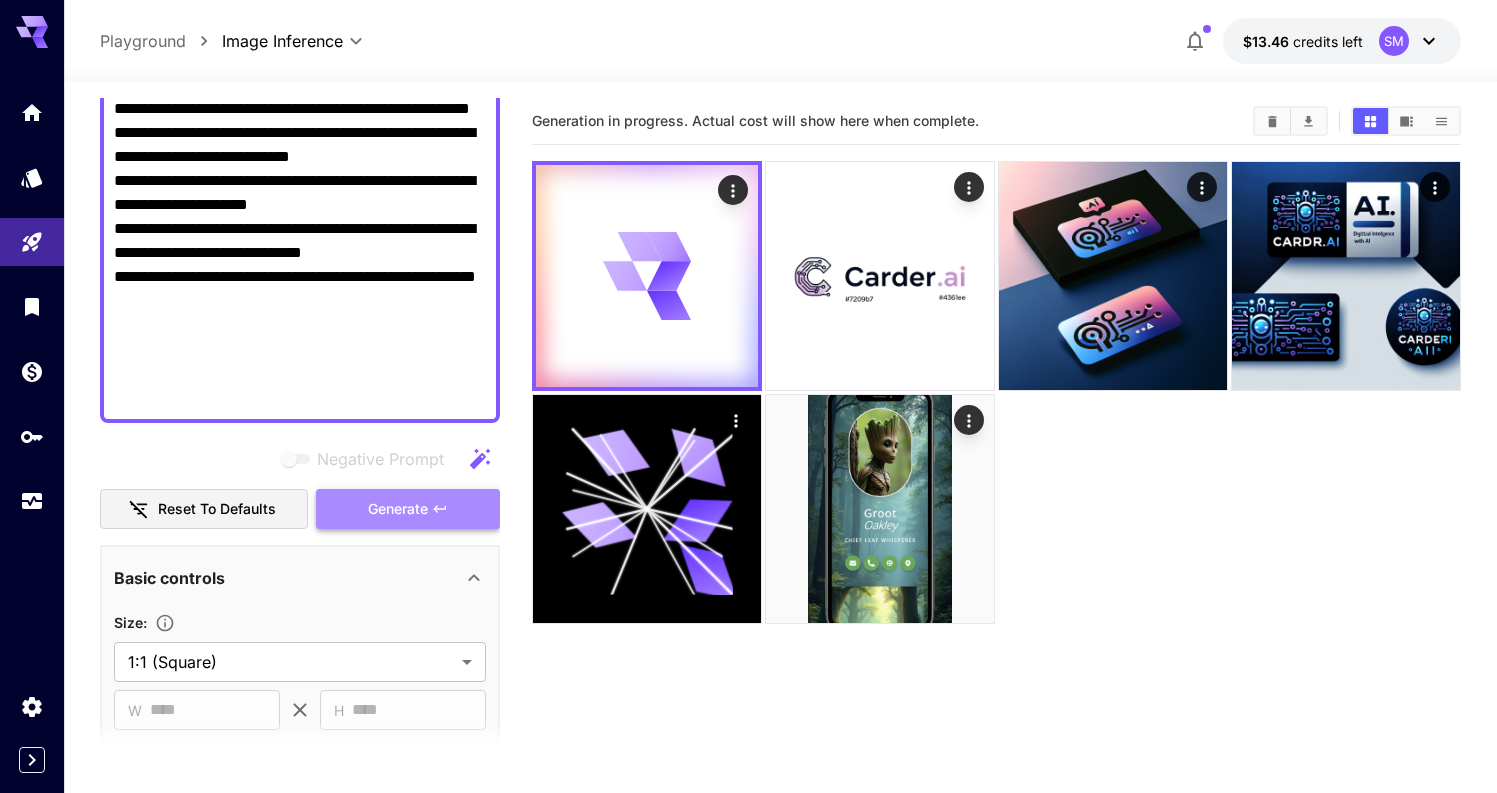 click 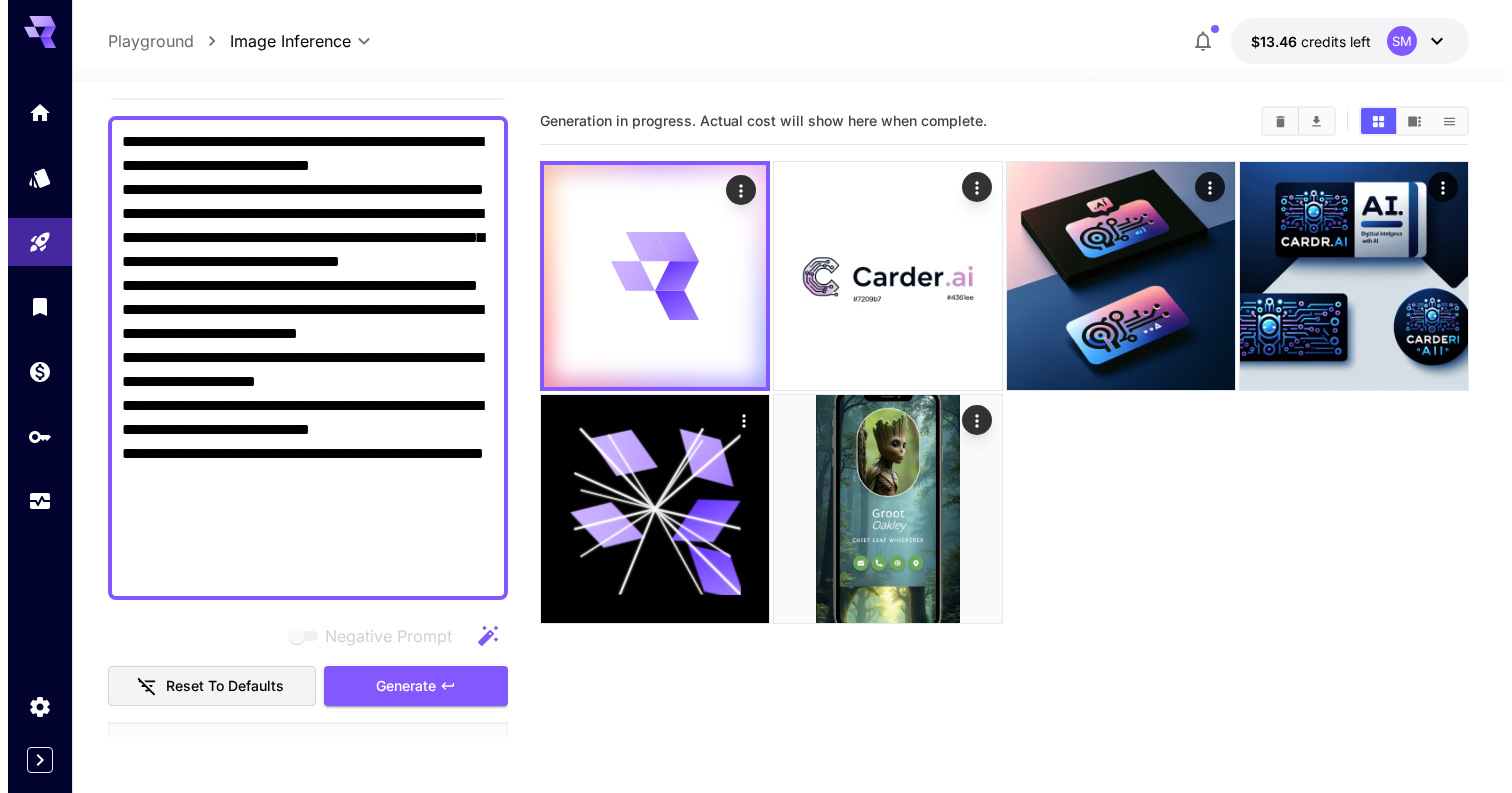 scroll, scrollTop: 0, scrollLeft: 0, axis: both 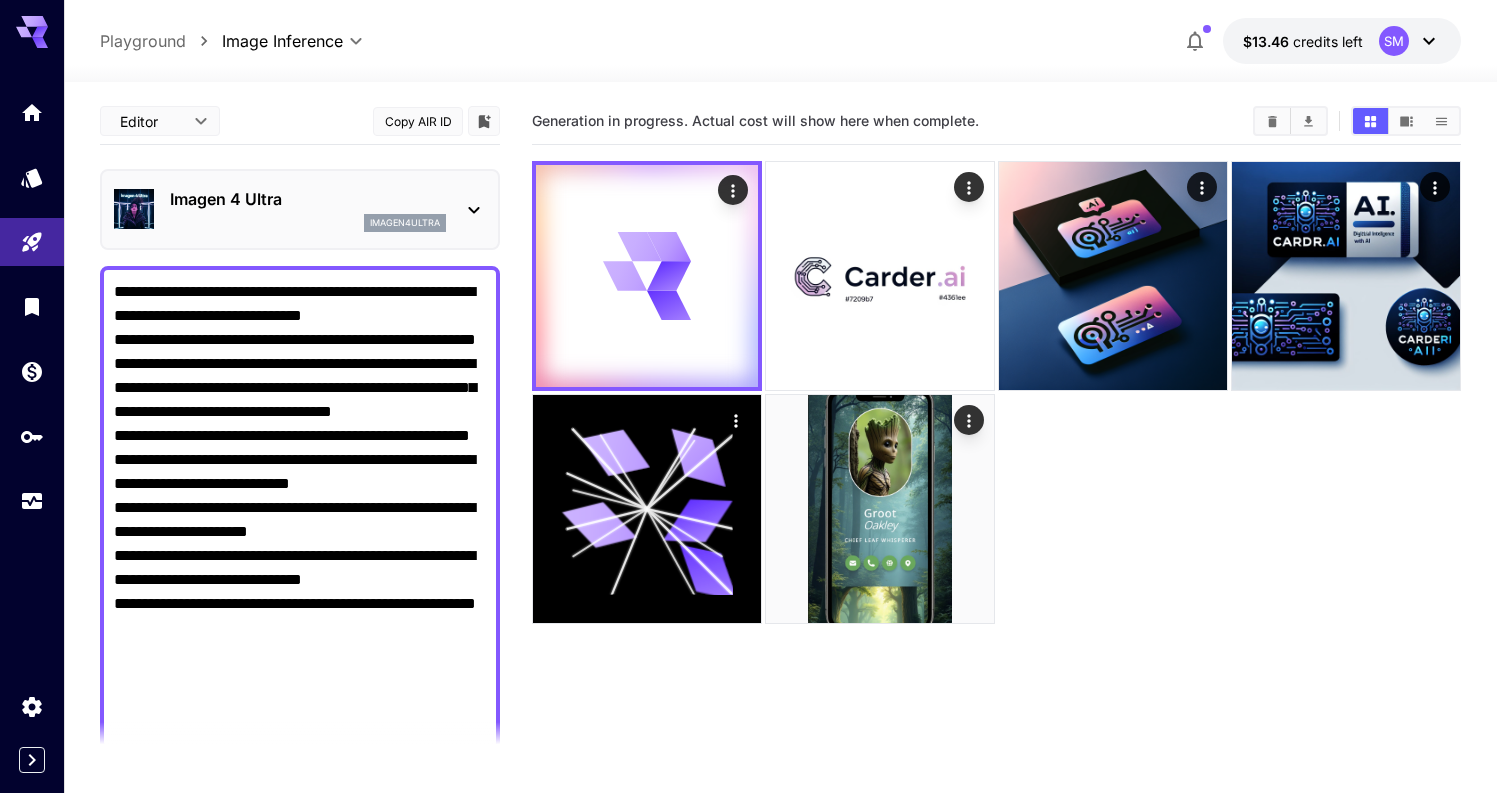 click 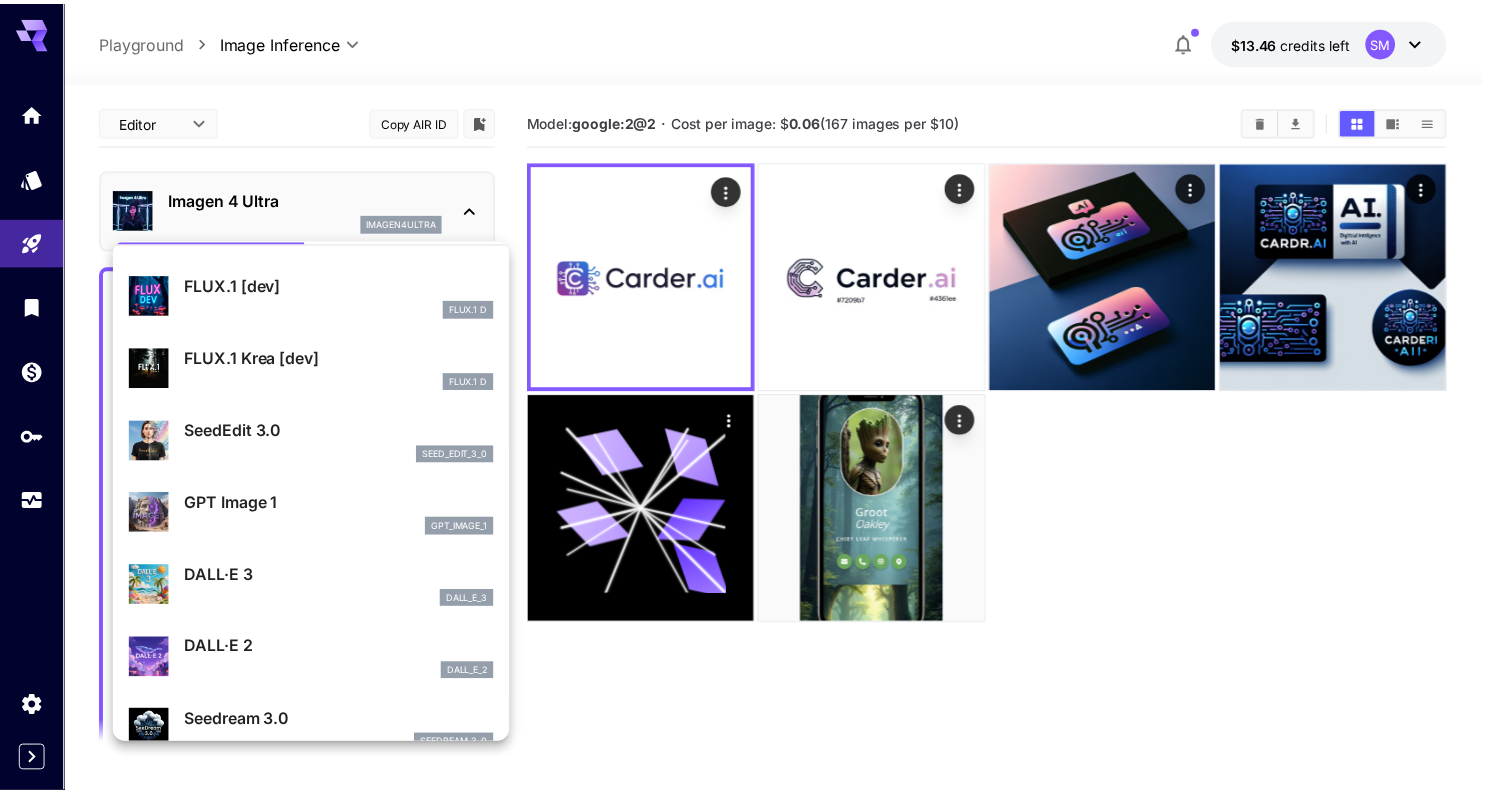 scroll, scrollTop: 57, scrollLeft: 0, axis: vertical 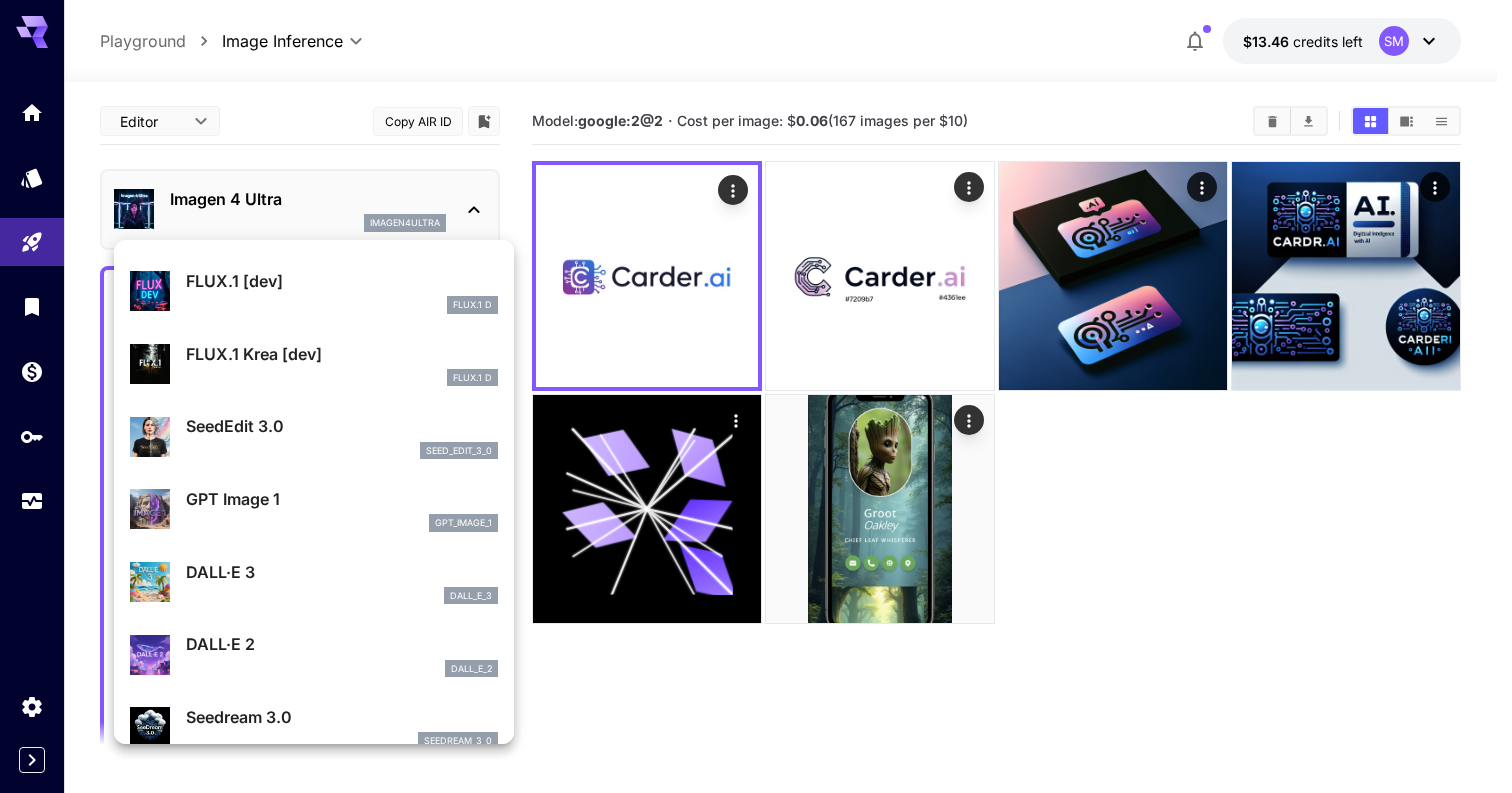 click on "FLUX.1 [dev] FLUX.1 D" at bounding box center (342, 291) 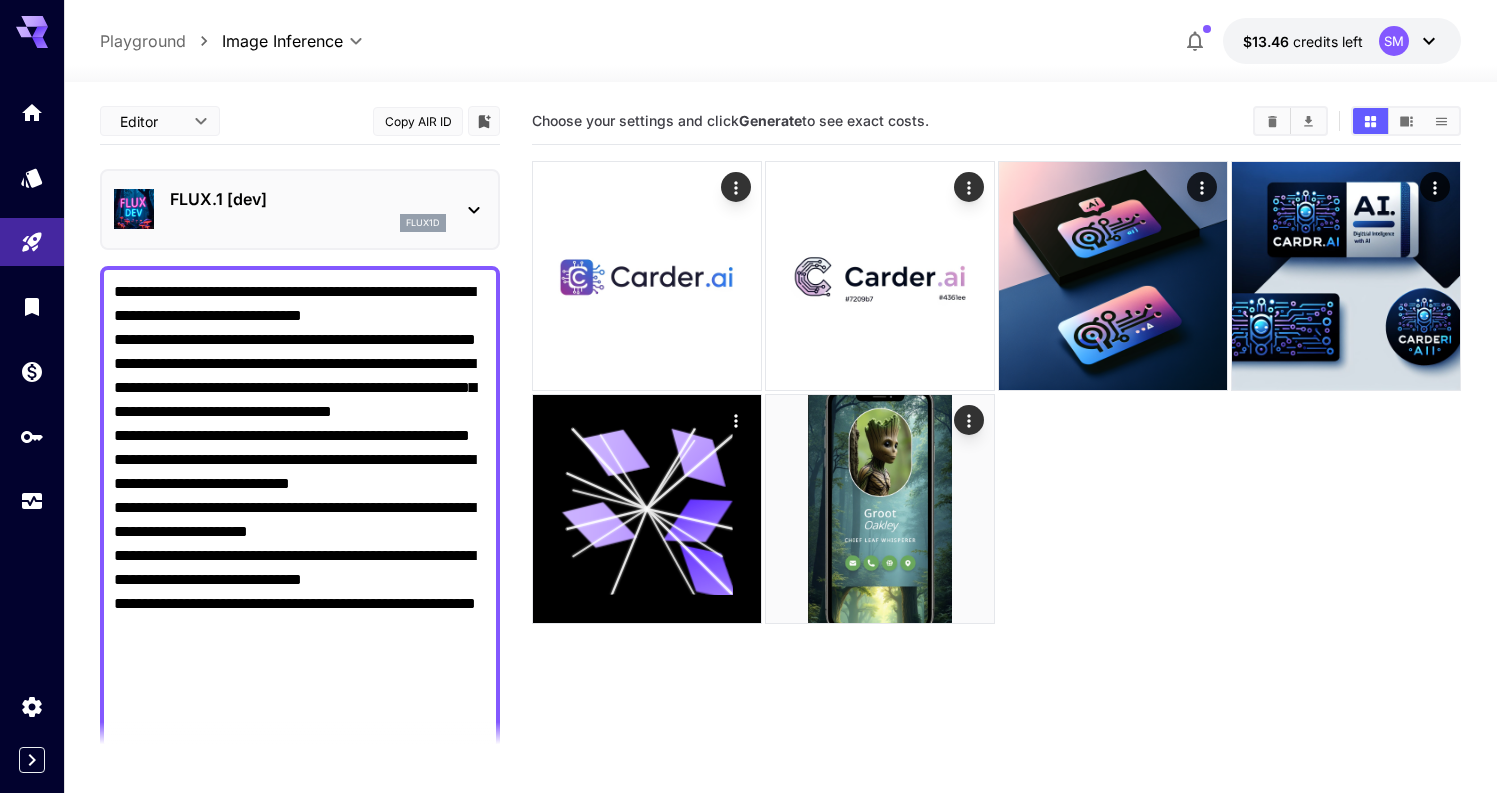 click on "flux1d" at bounding box center [423, 223] 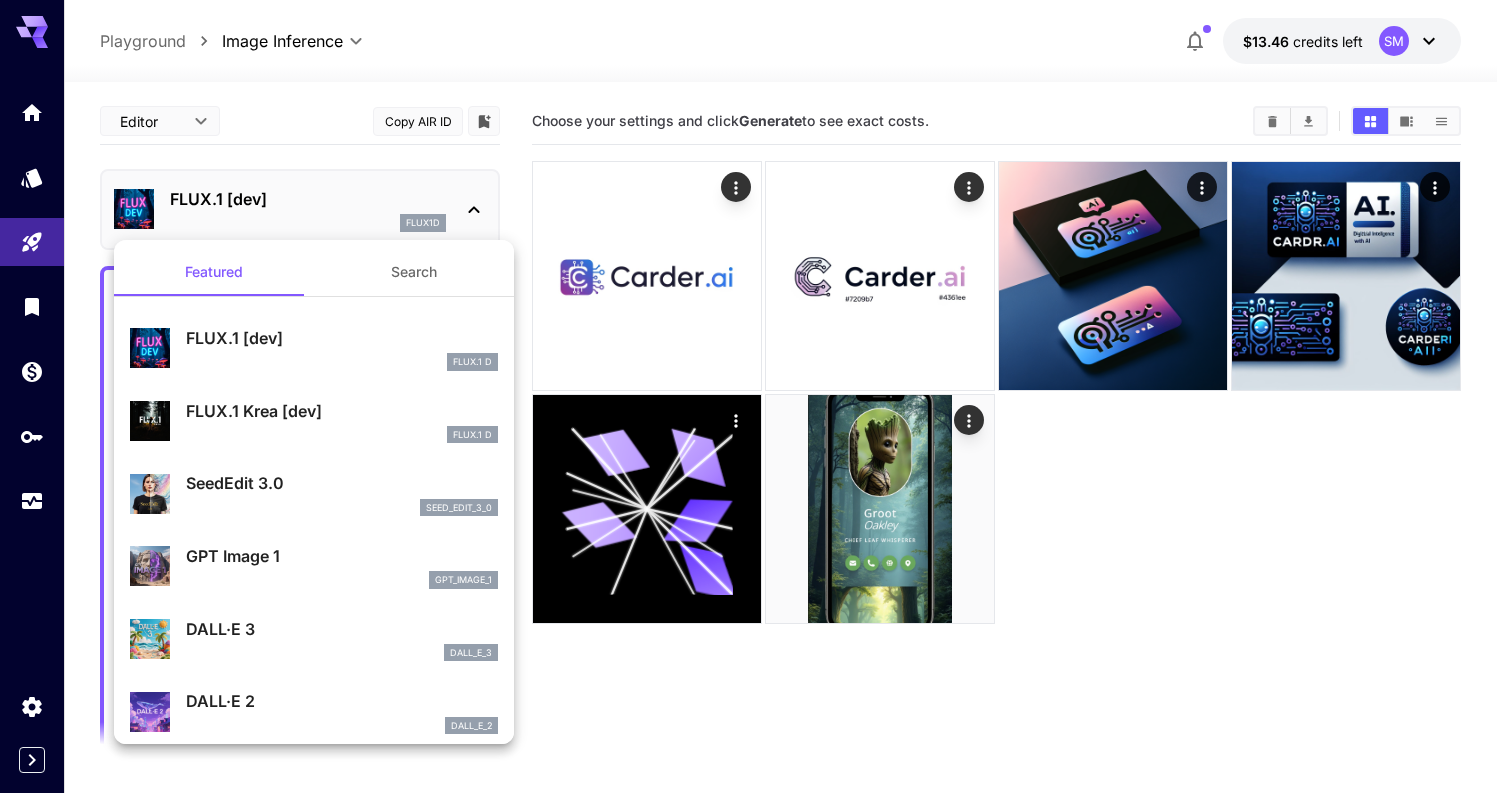 click on "FLUX.1 D" at bounding box center (342, 435) 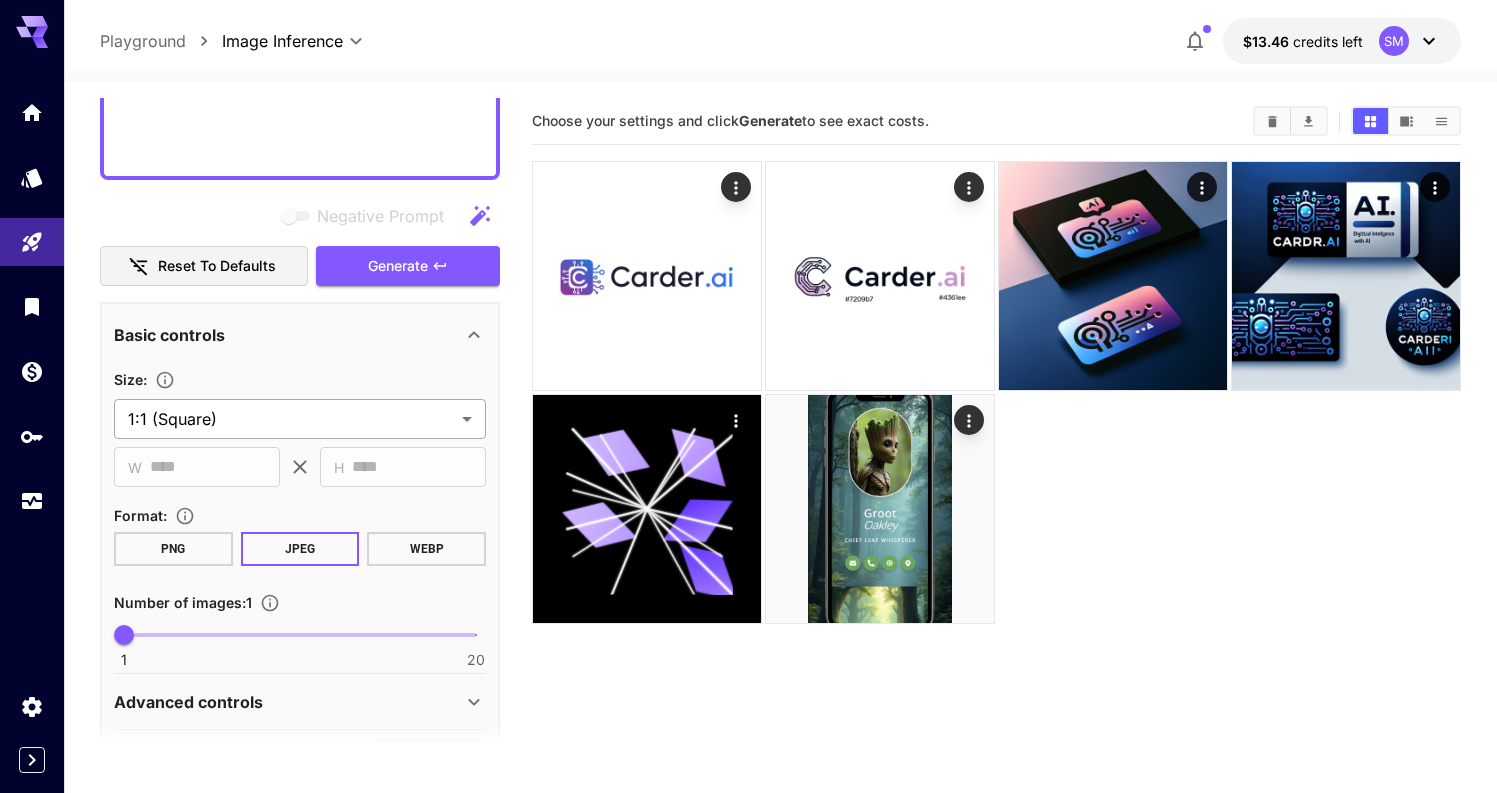scroll, scrollTop: 555, scrollLeft: 0, axis: vertical 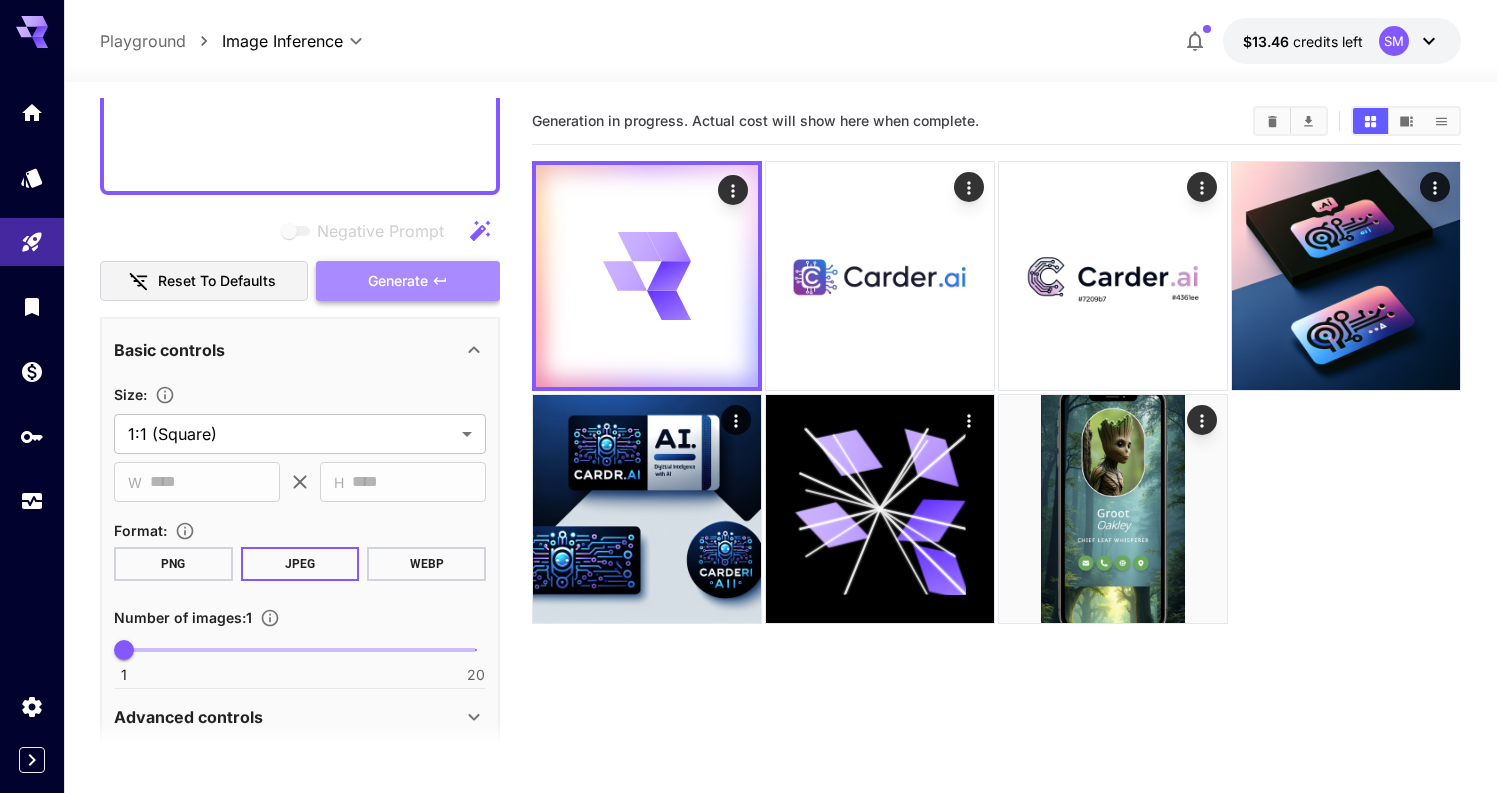 click 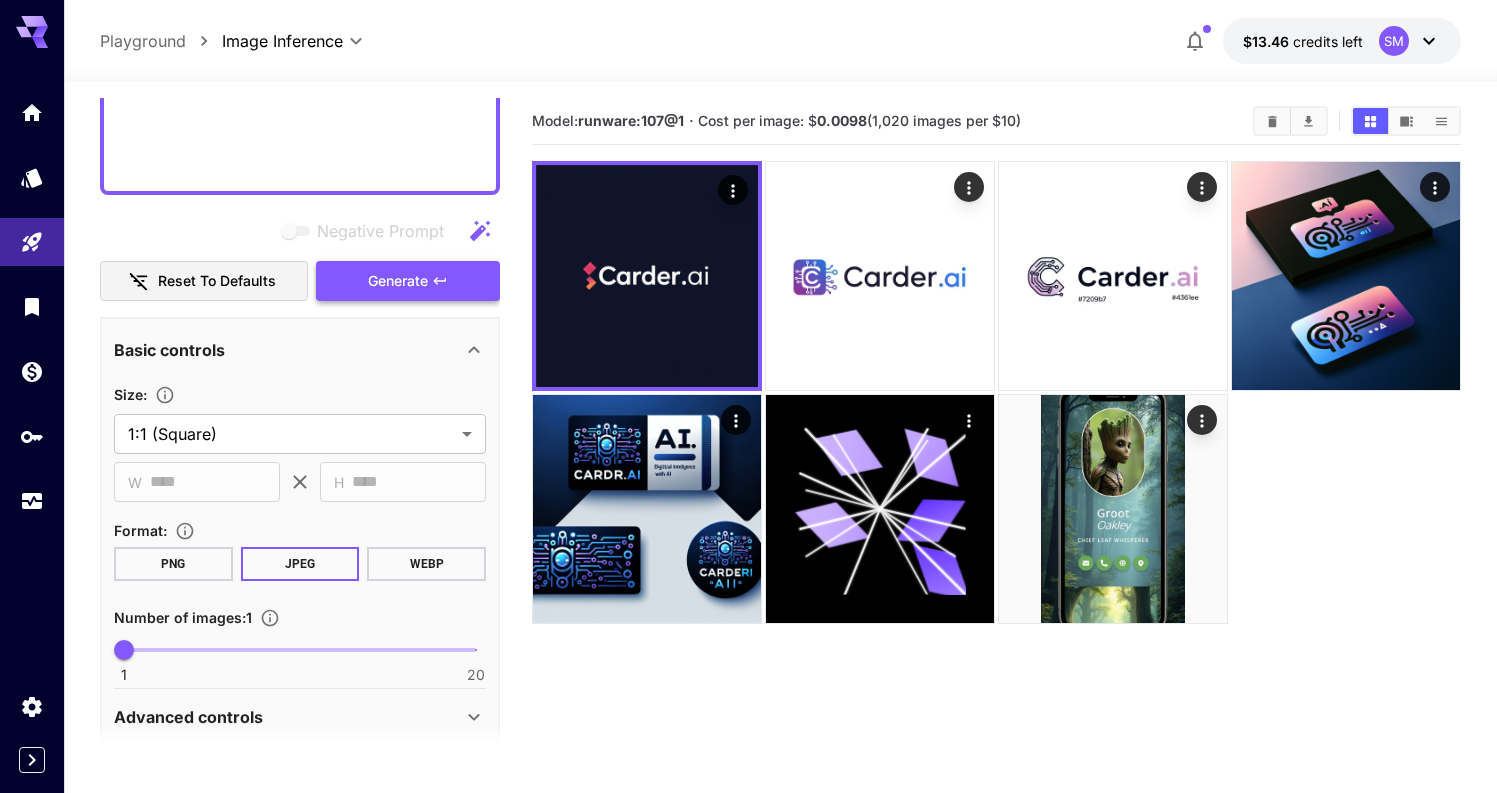 click on "Generate" at bounding box center (398, 281) 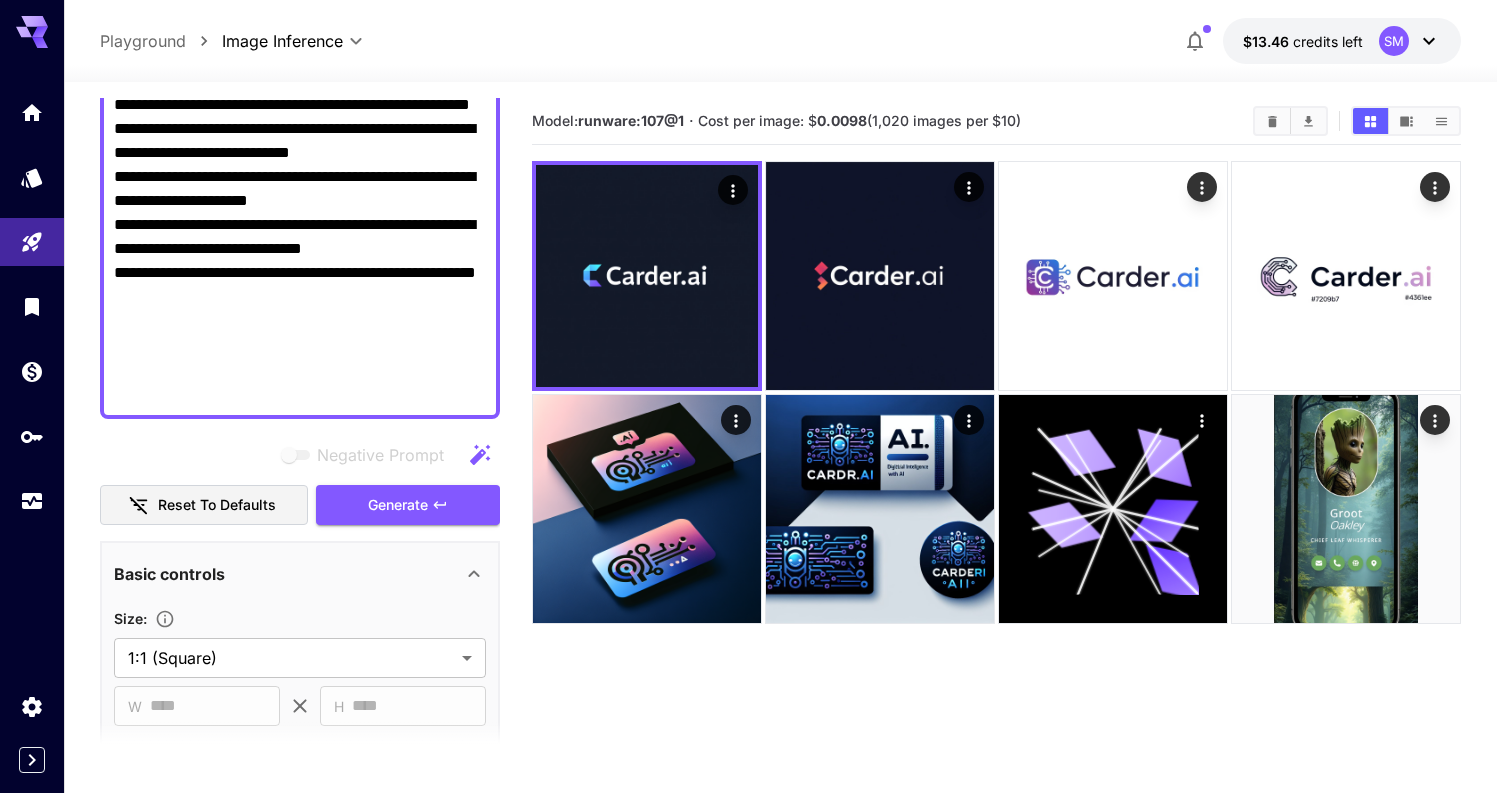 scroll, scrollTop: 327, scrollLeft: 0, axis: vertical 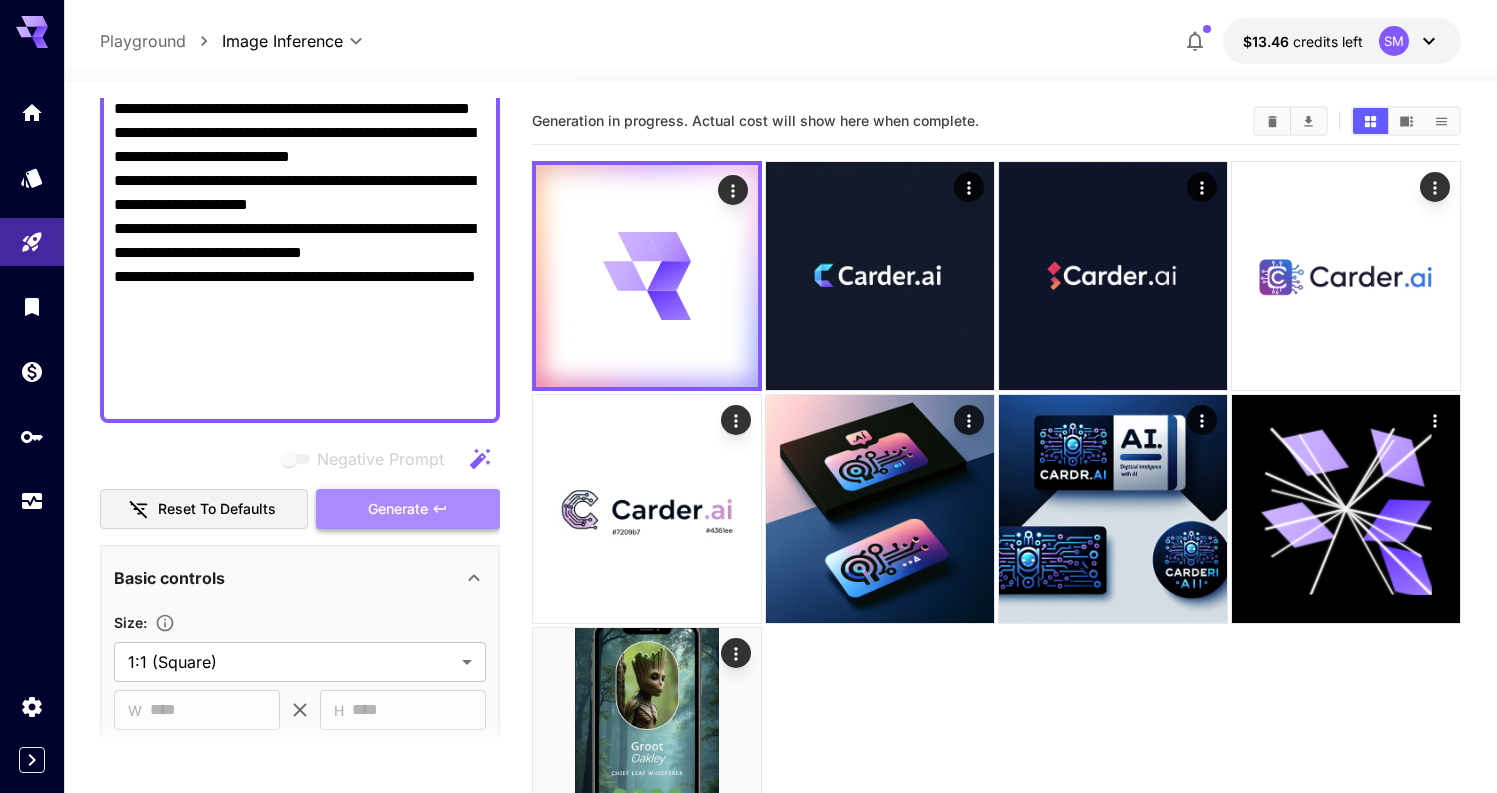 click on "Generate" at bounding box center [398, 509] 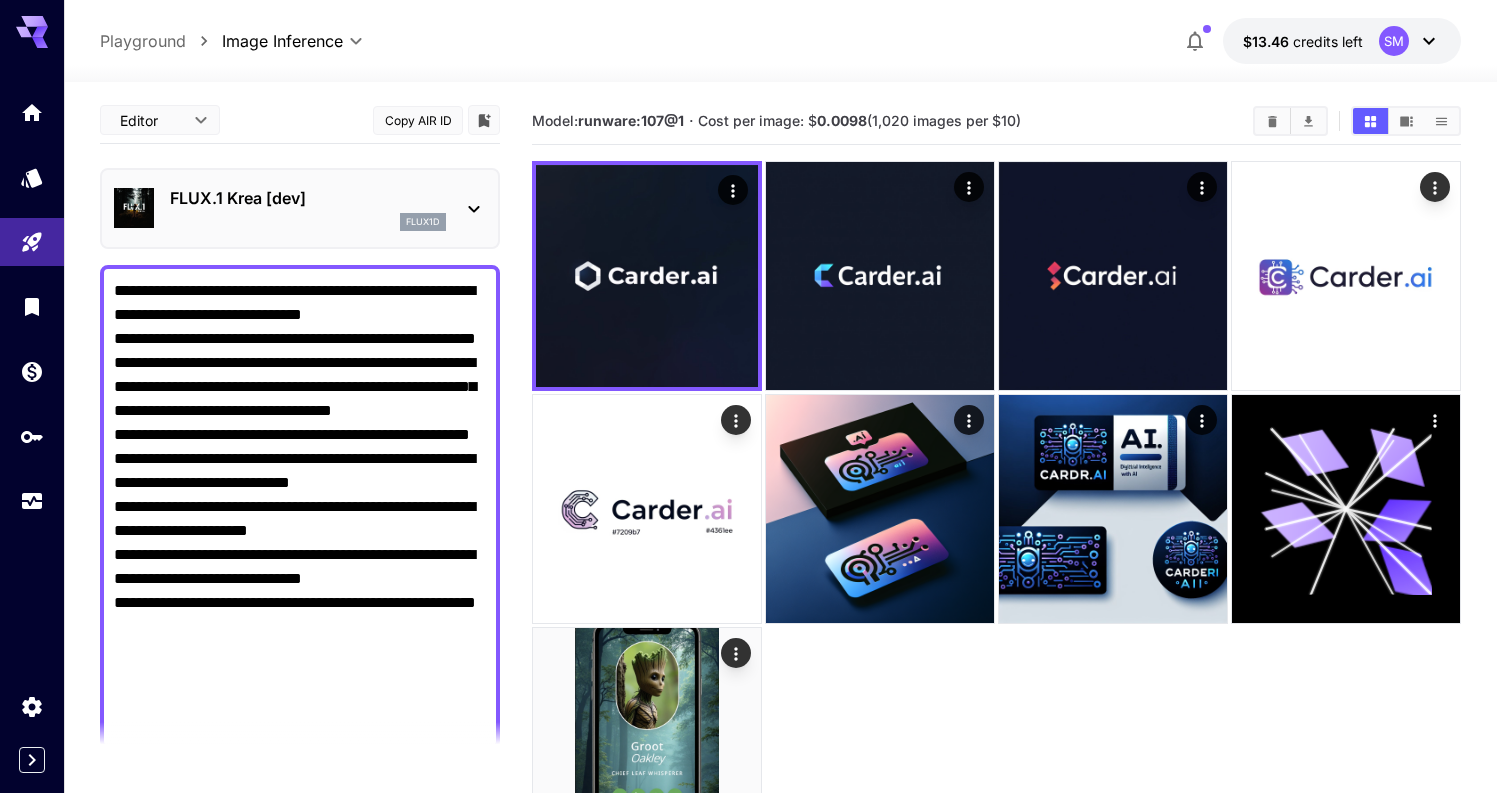 scroll, scrollTop: 0, scrollLeft: 0, axis: both 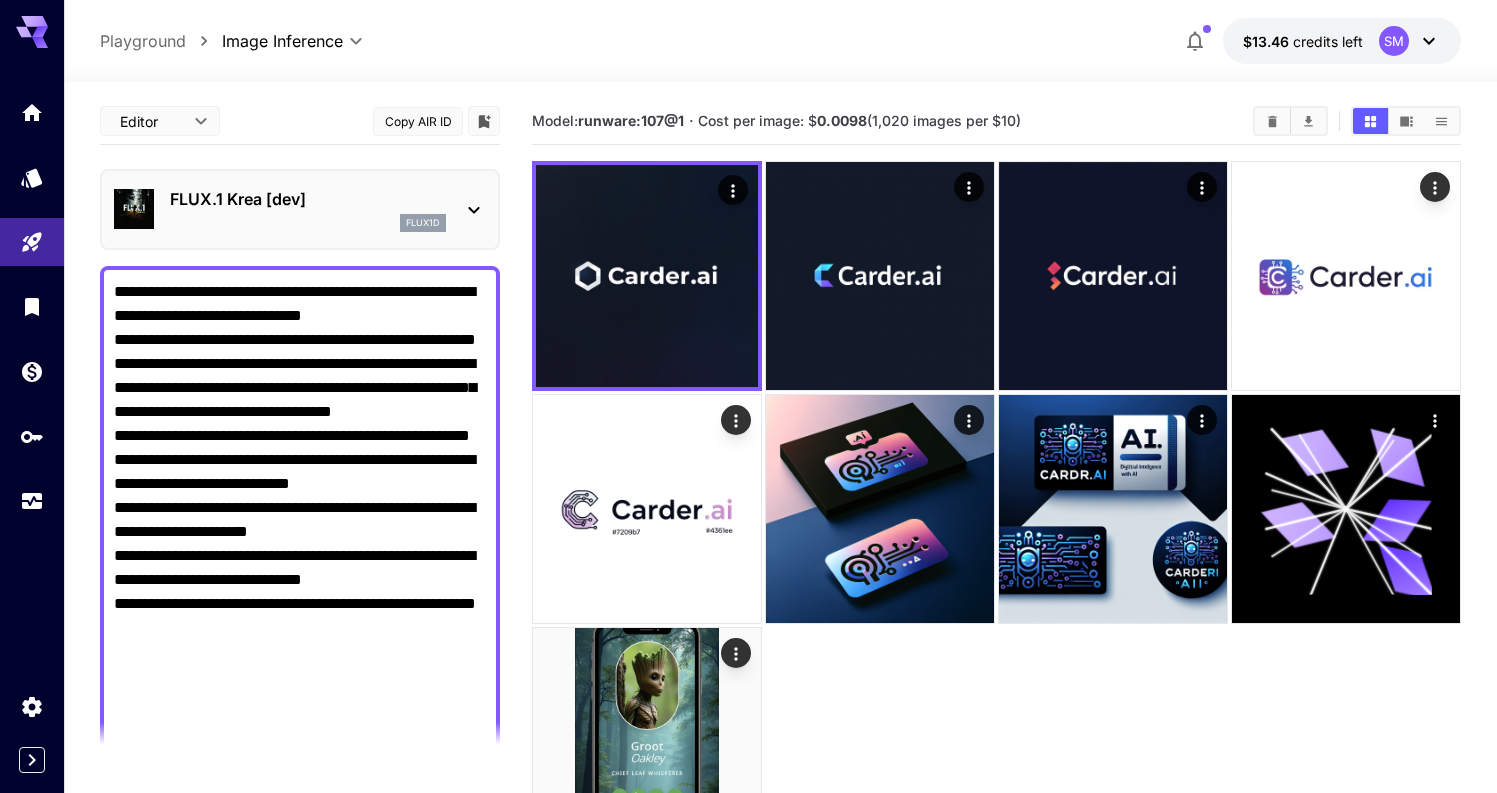 click 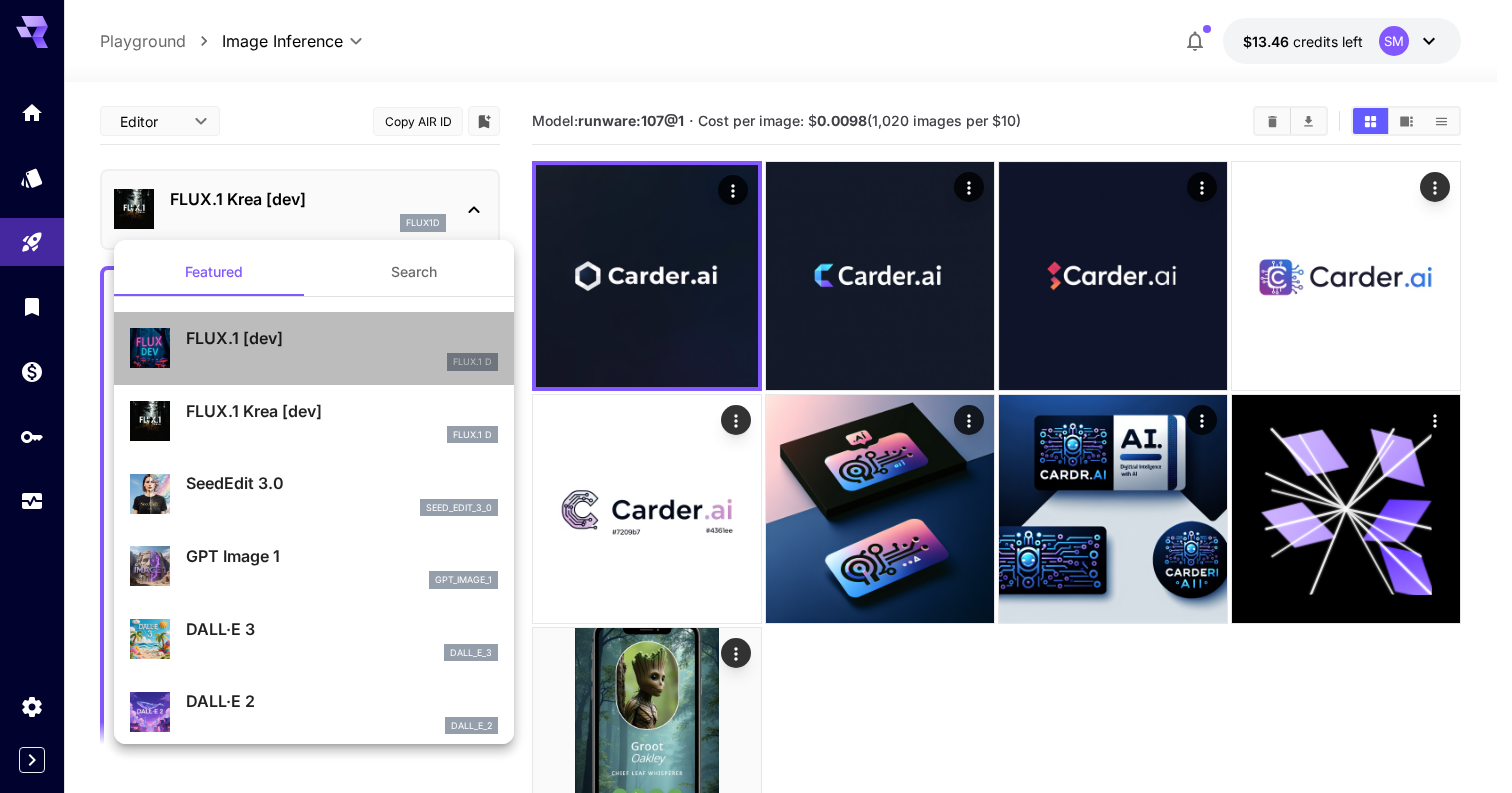 click on "FLUX.1 D" at bounding box center (342, 362) 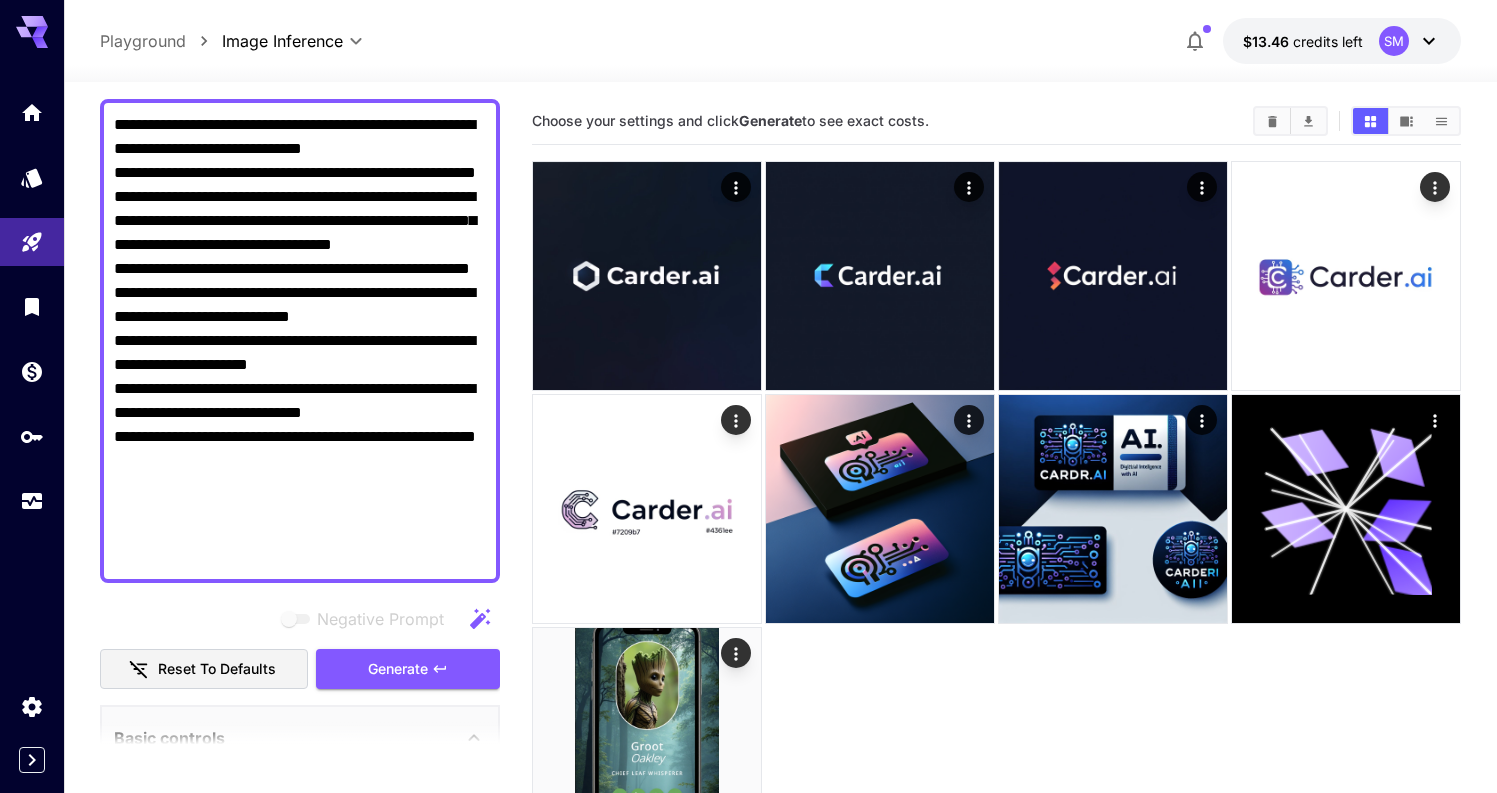 scroll, scrollTop: 658, scrollLeft: 0, axis: vertical 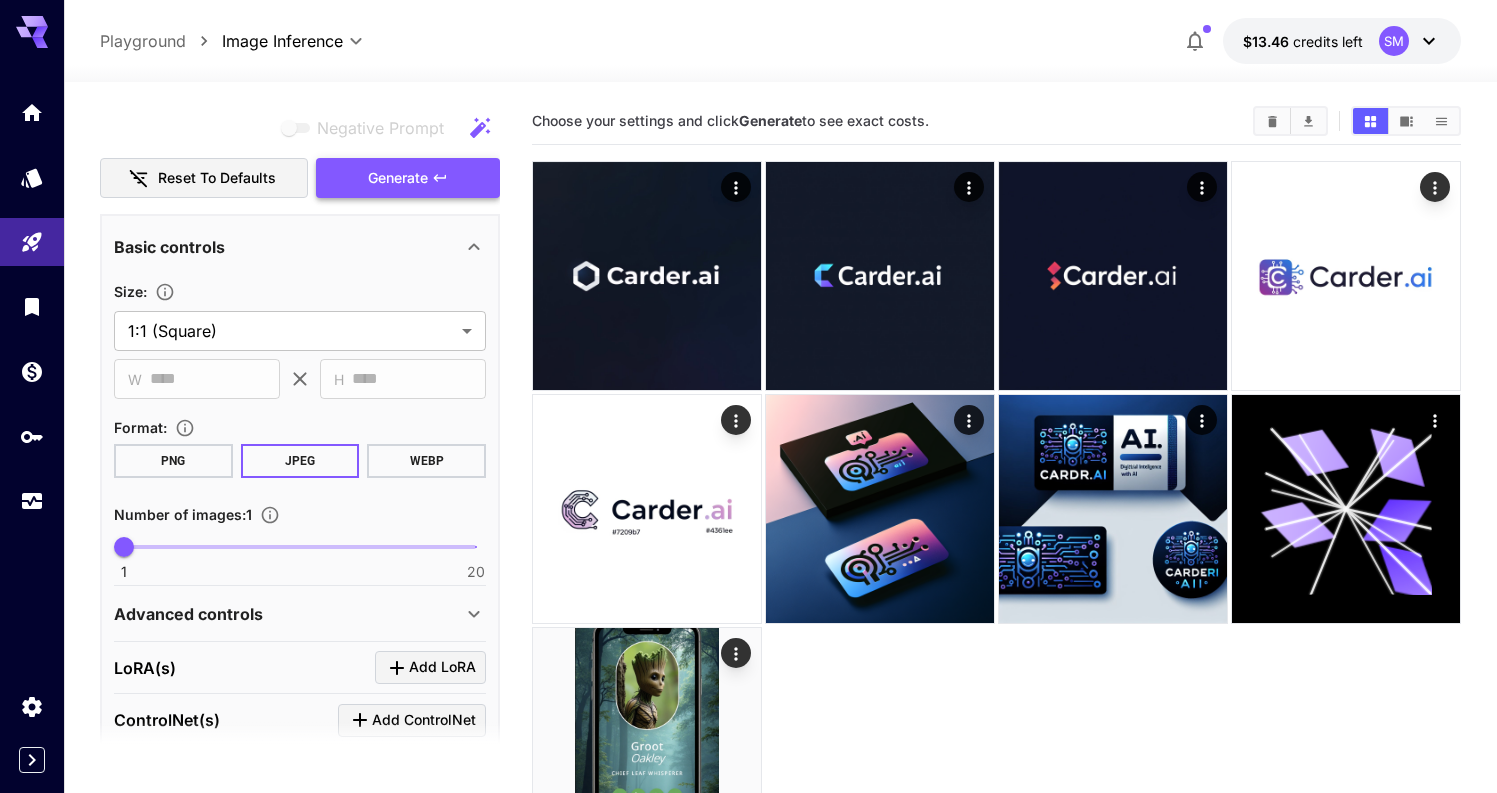 click on "Generate" at bounding box center [408, 178] 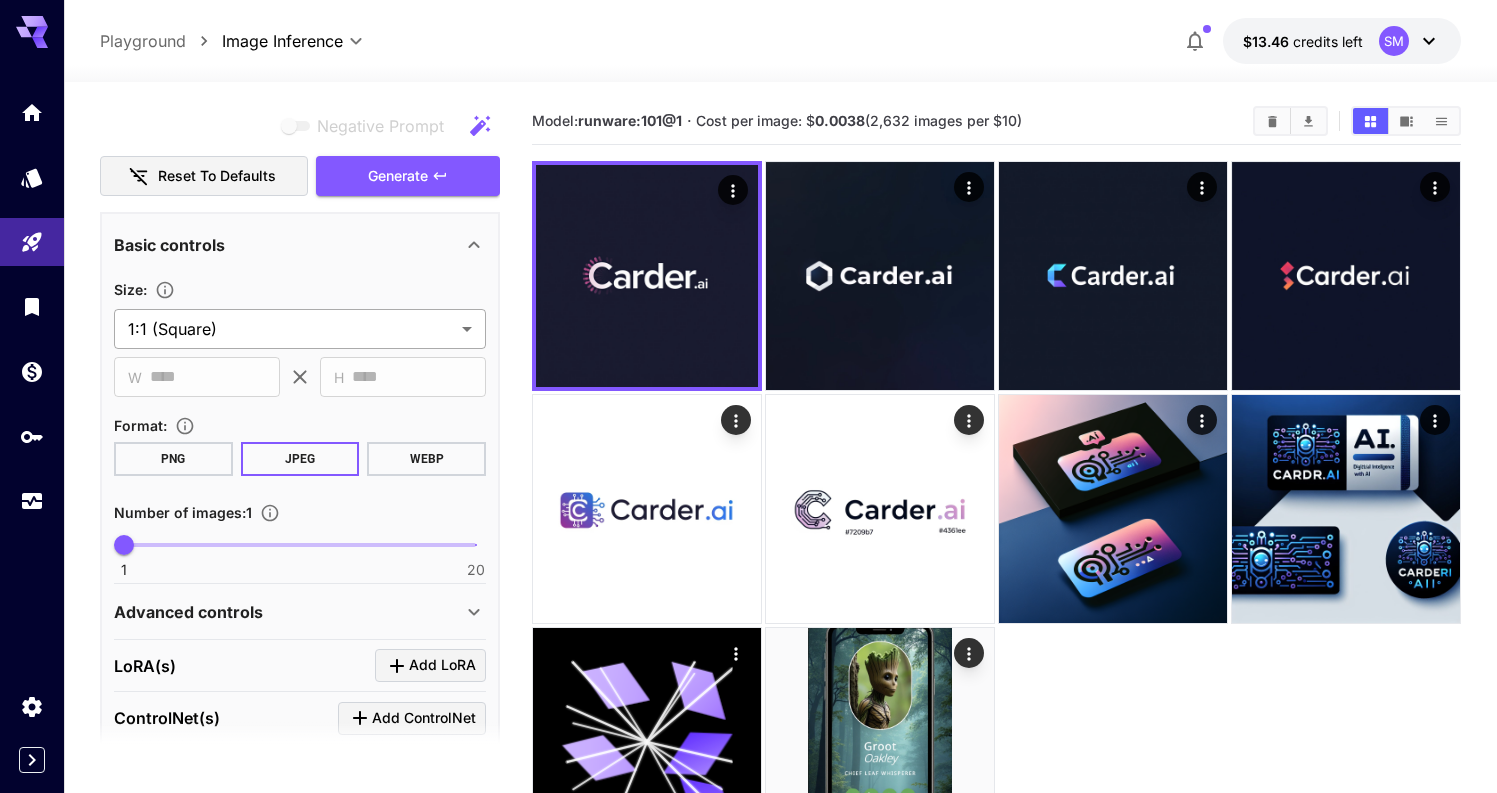 scroll, scrollTop: 658, scrollLeft: 0, axis: vertical 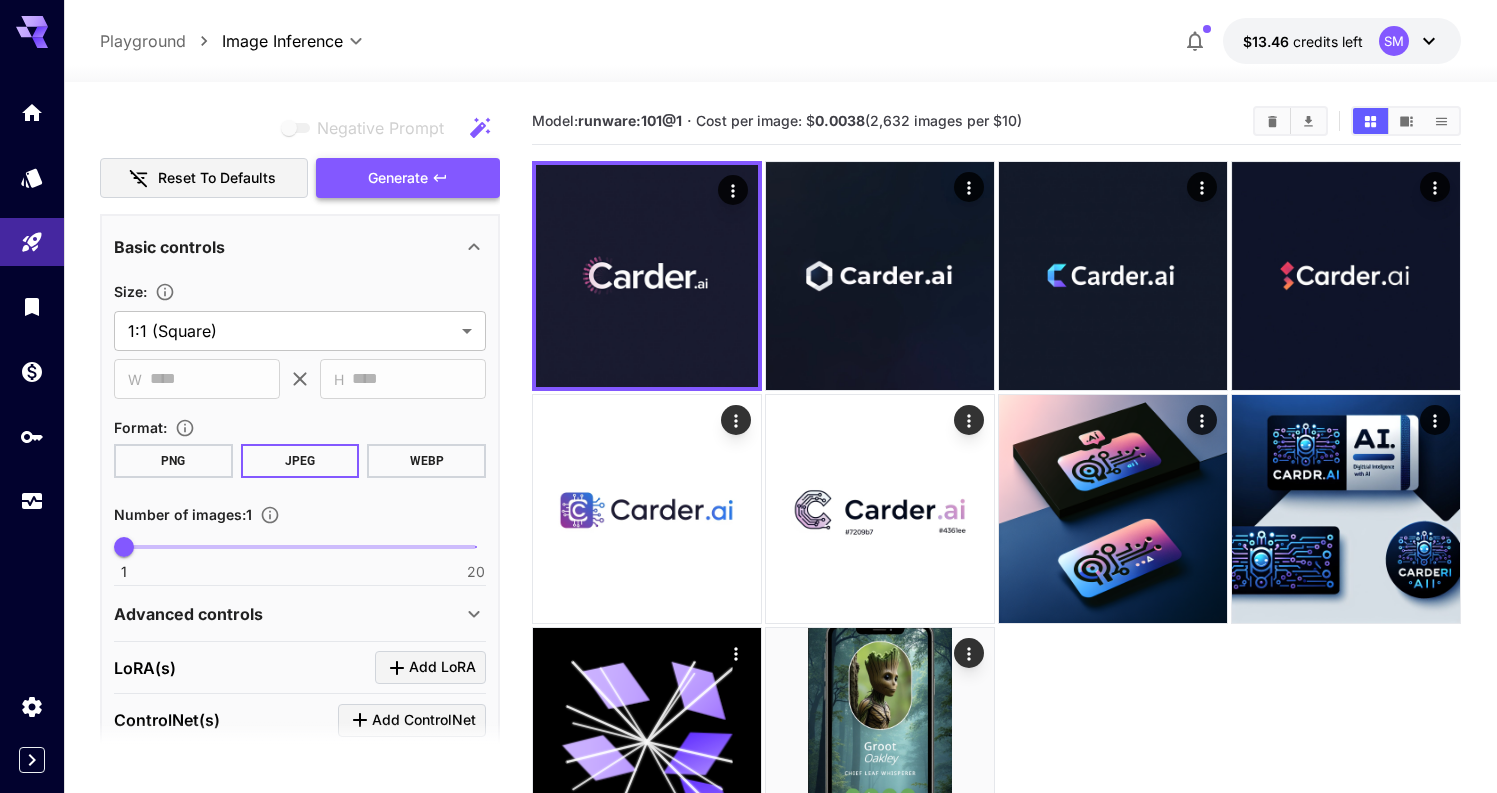 click on "Generate" at bounding box center (398, 178) 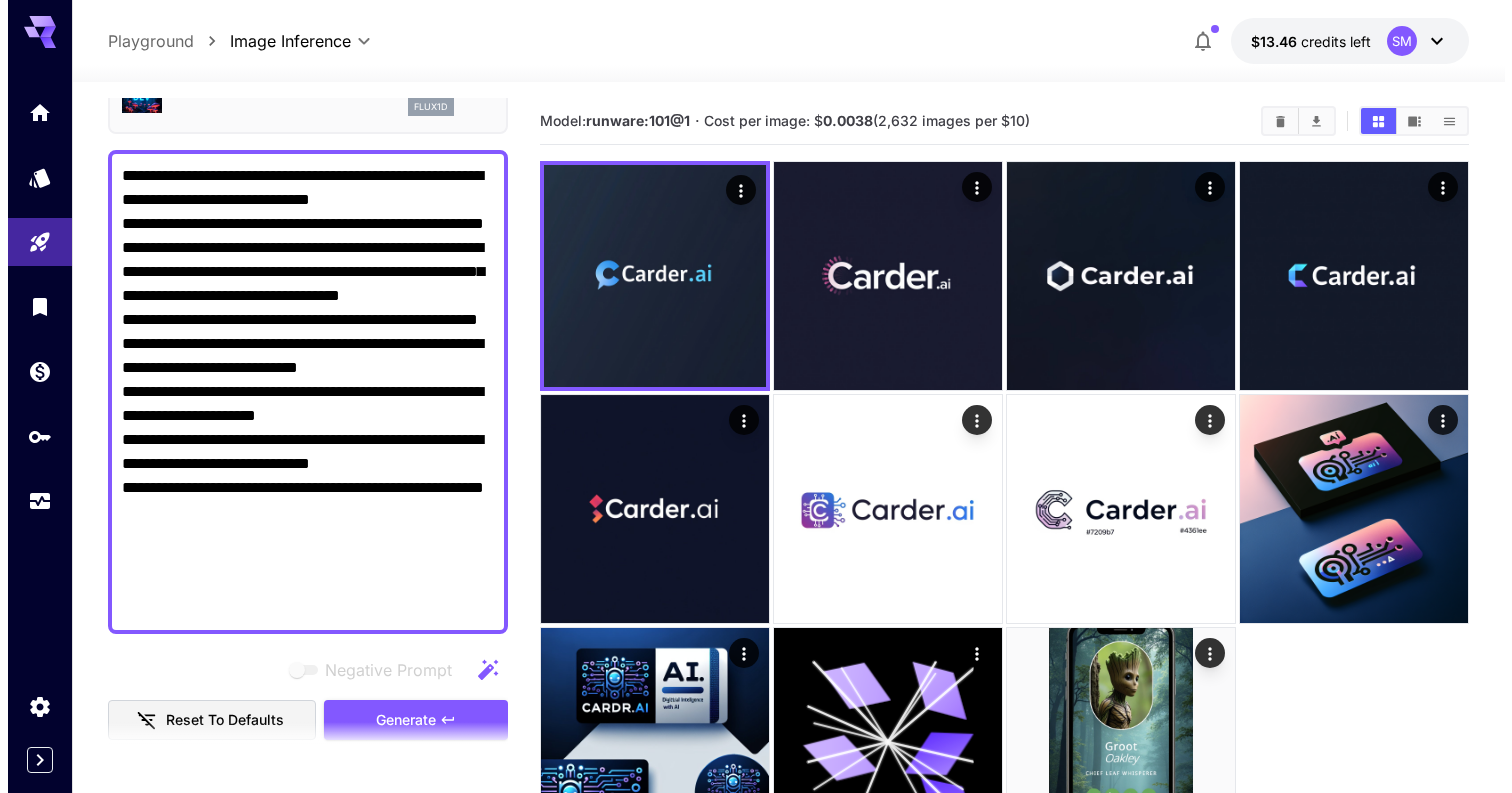 scroll, scrollTop: 0, scrollLeft: 0, axis: both 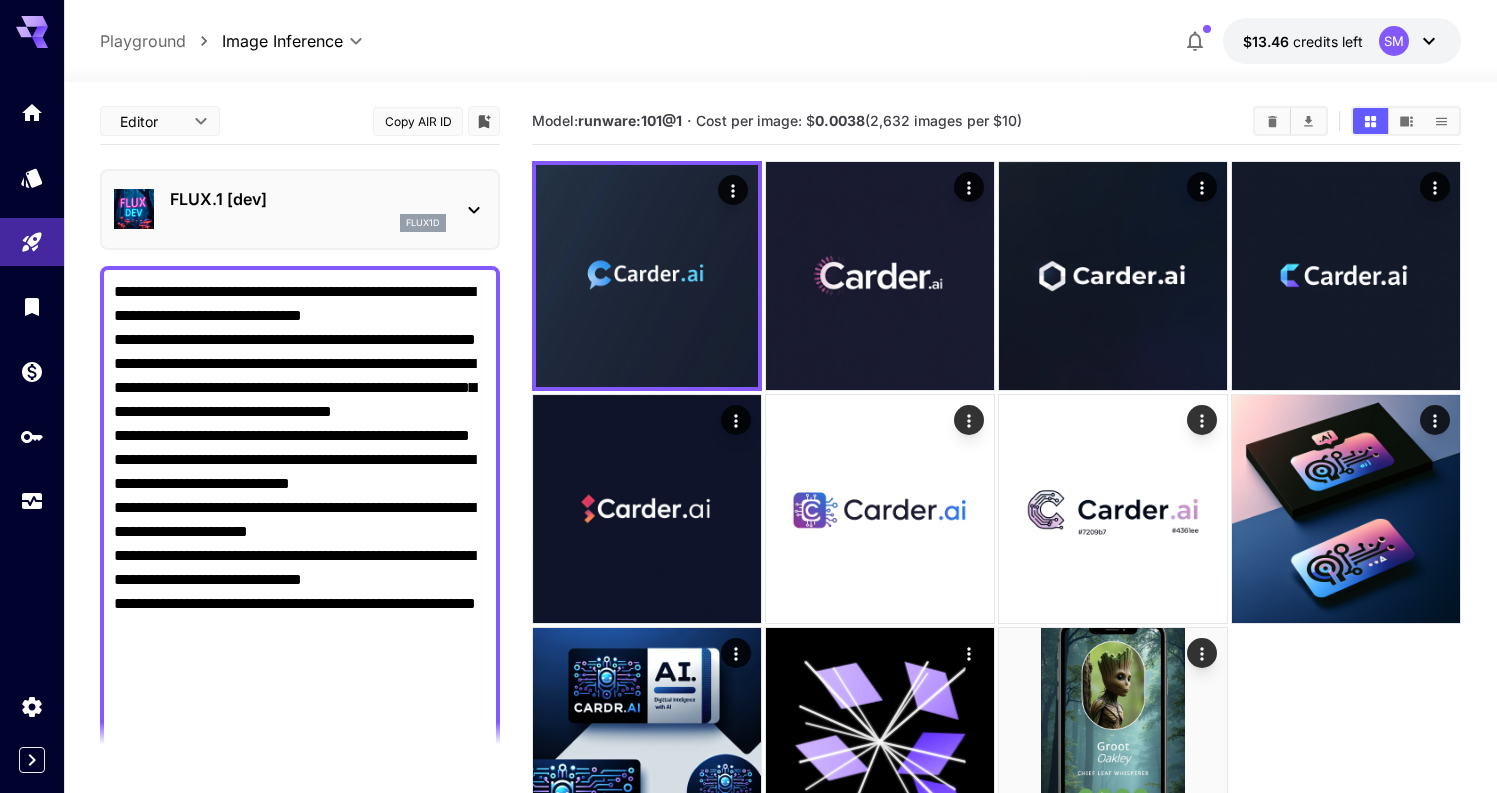 click on "**********" at bounding box center [300, 508] 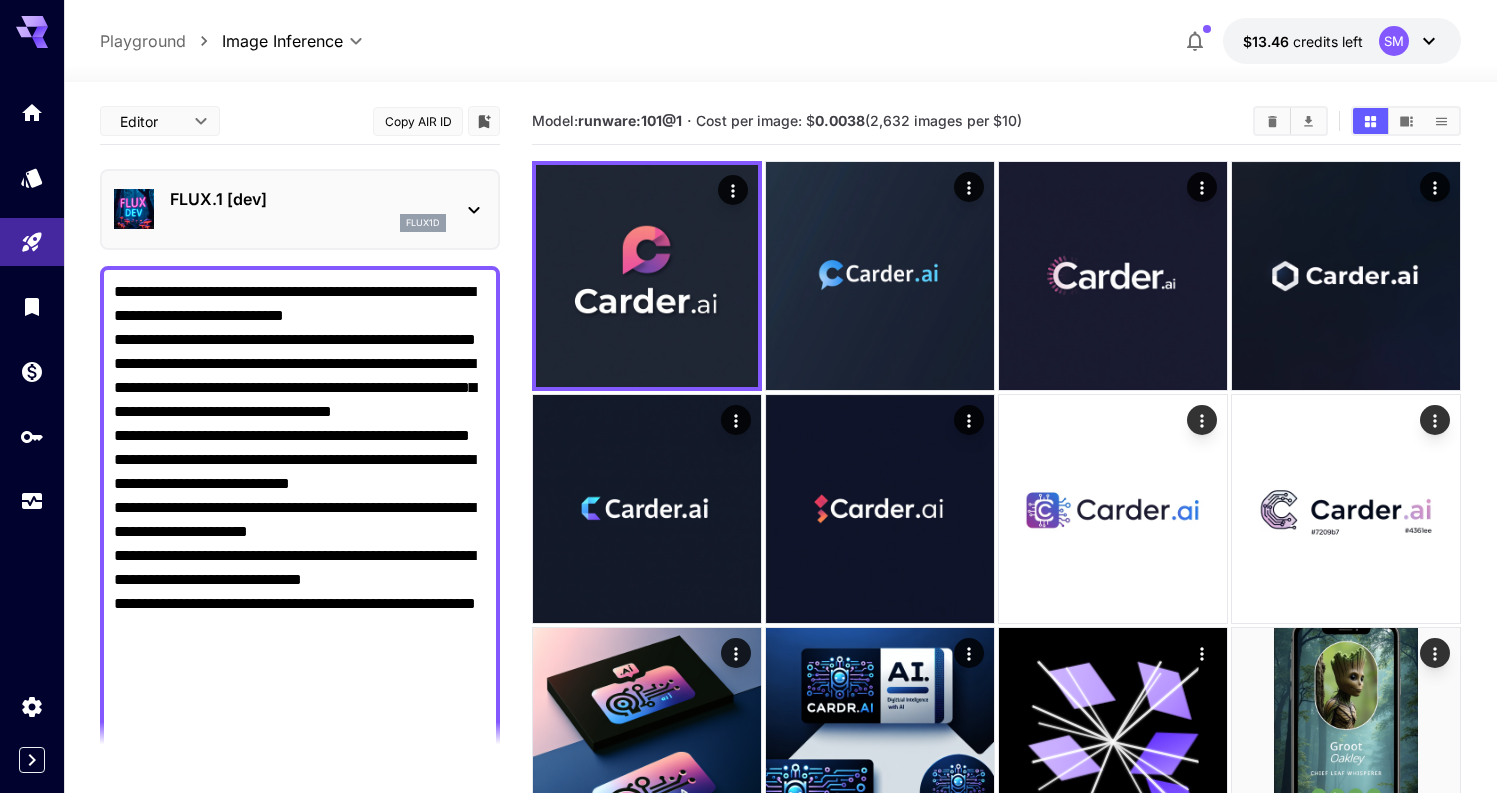 type on "**********" 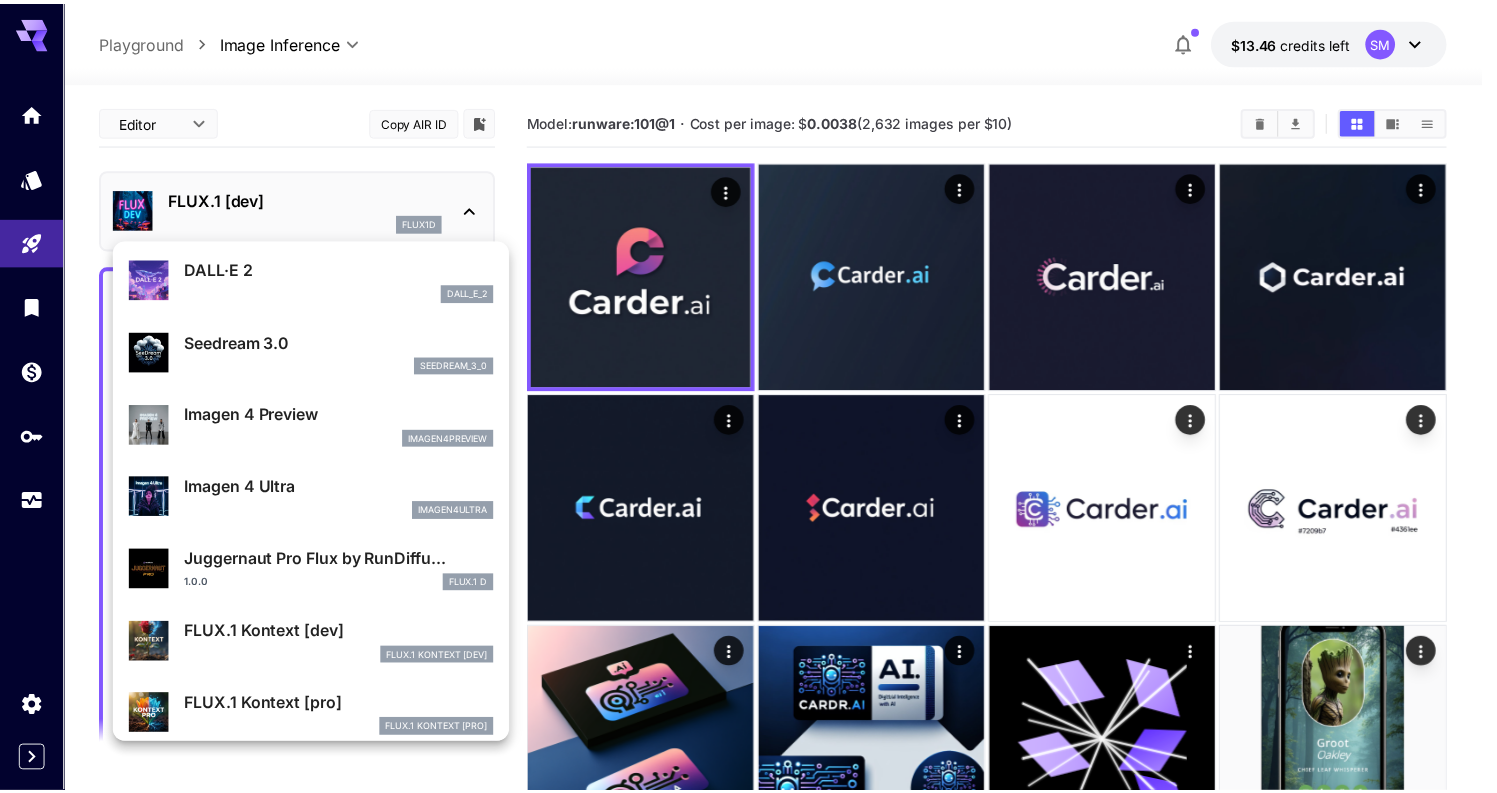 scroll, scrollTop: 488, scrollLeft: 0, axis: vertical 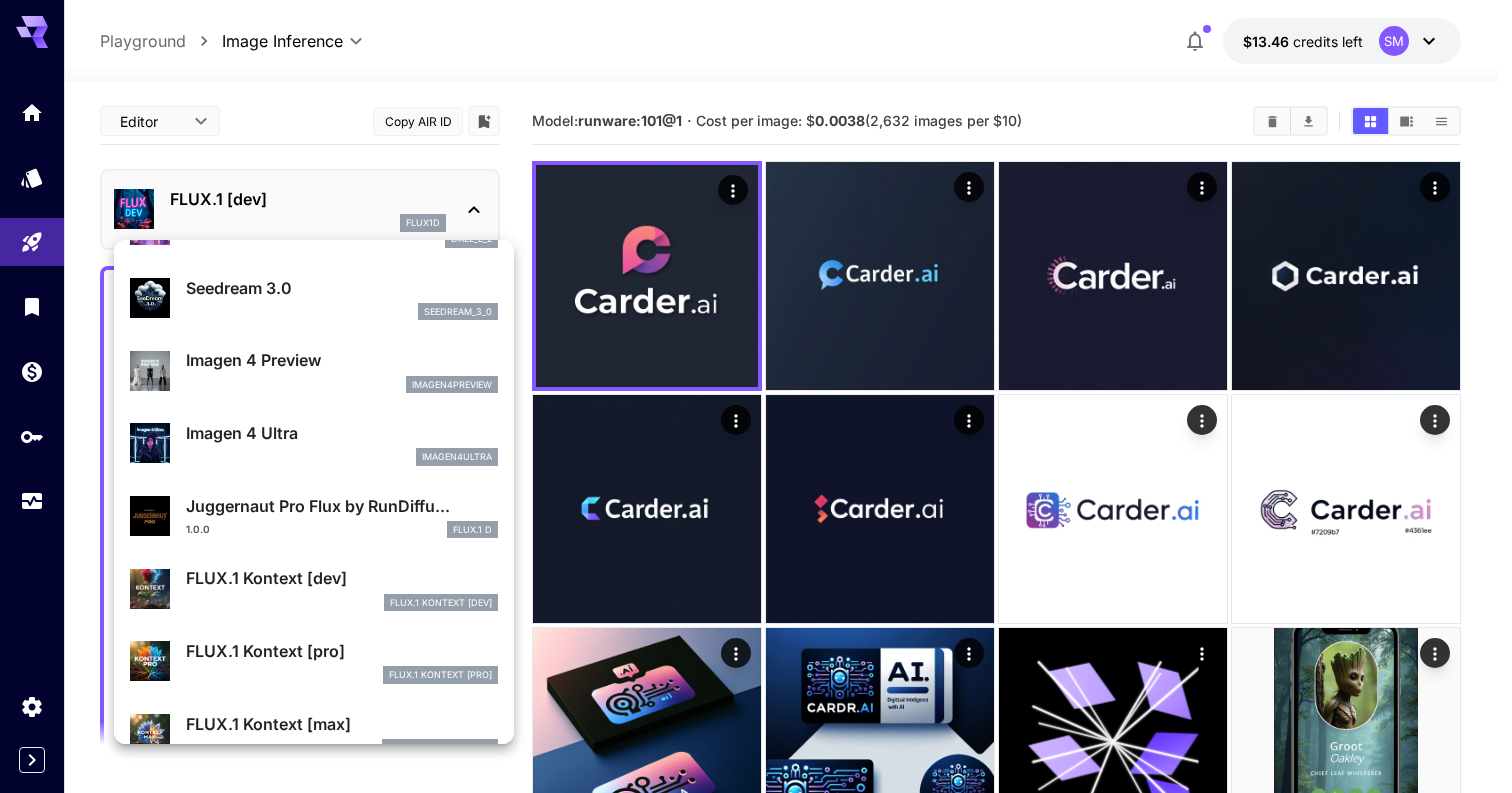 click on "FlUX.1 Kontext [dev]" at bounding box center [342, 603] 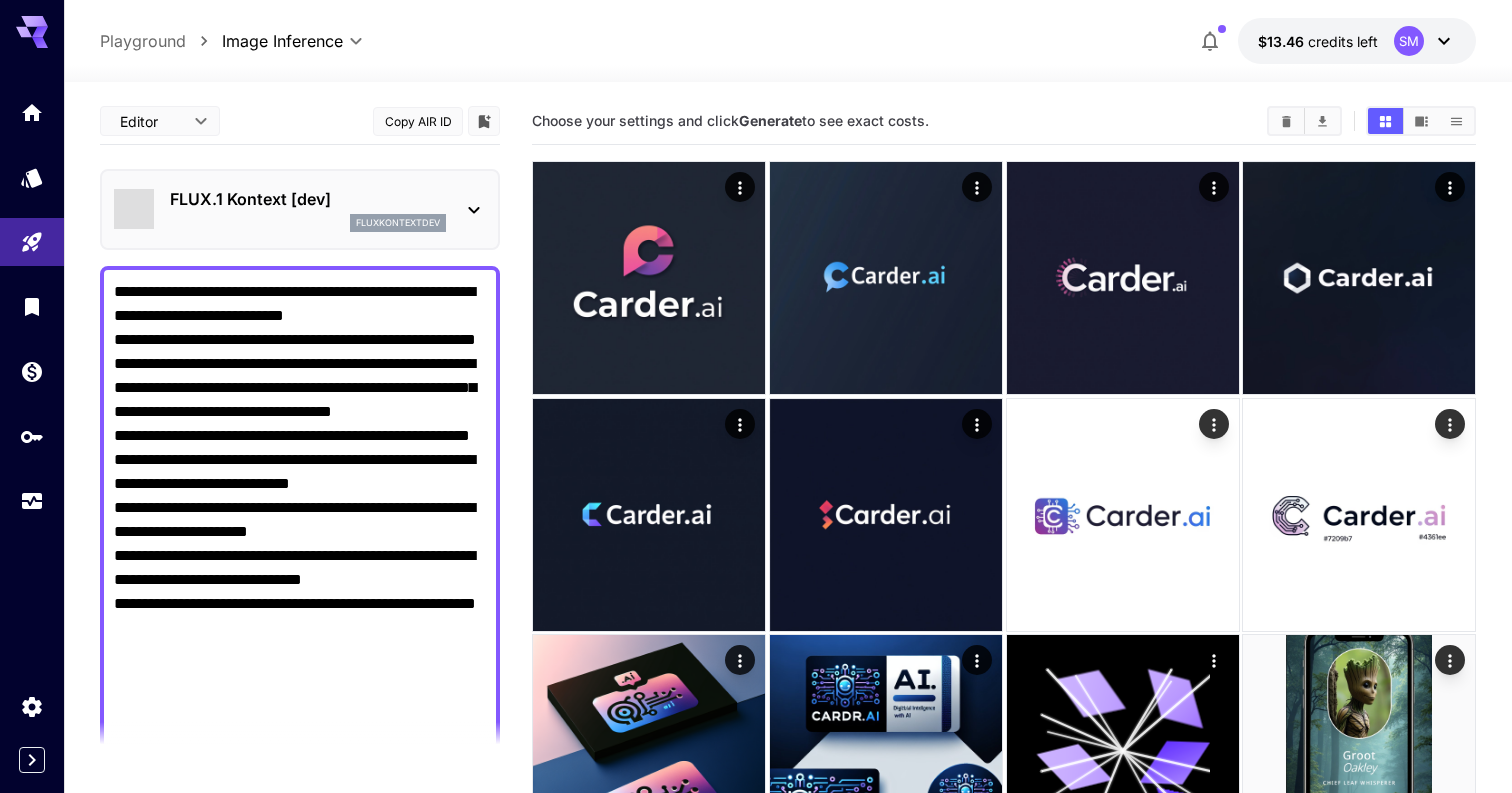 type on "*******" 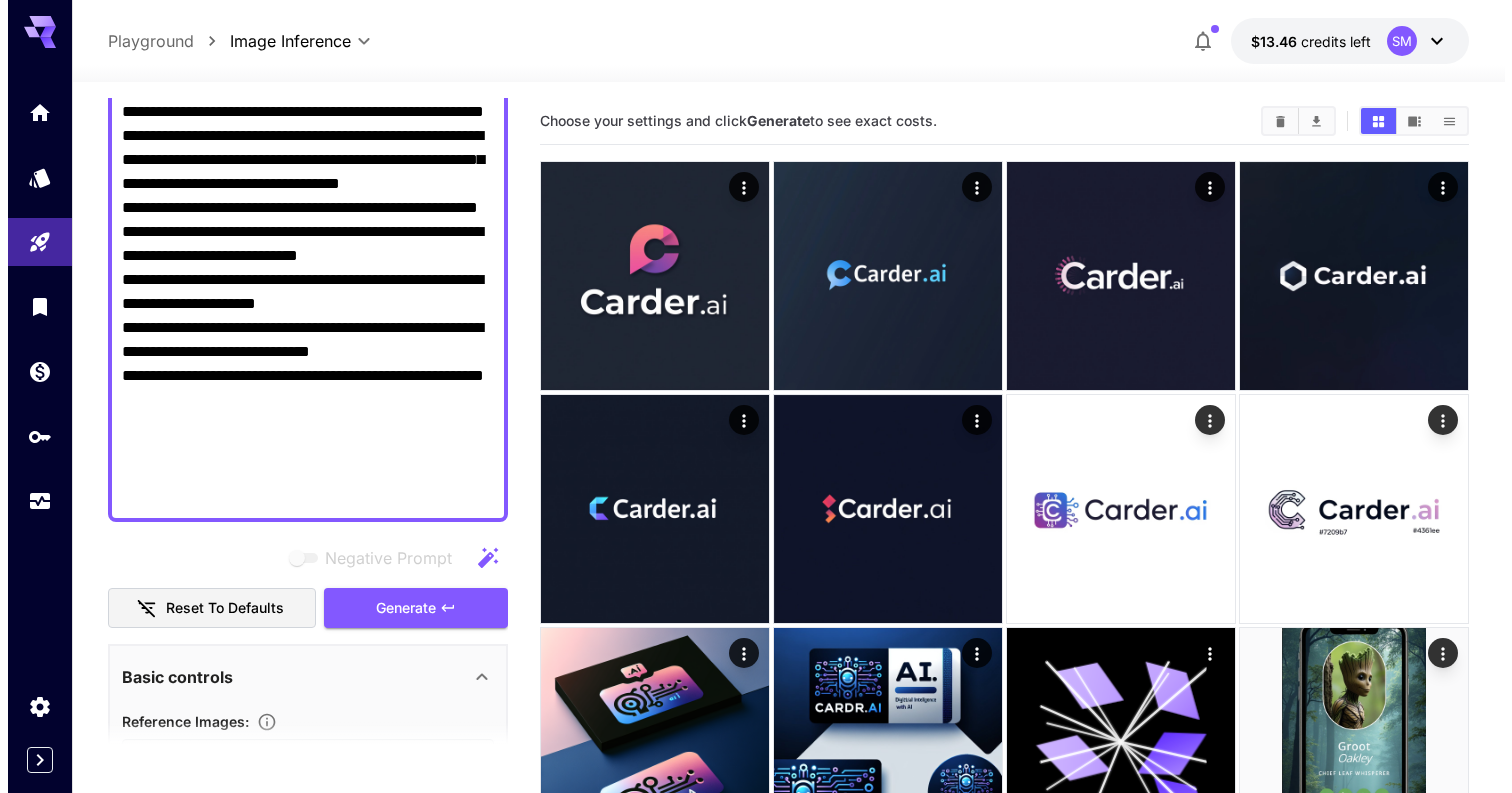 scroll, scrollTop: 0, scrollLeft: 0, axis: both 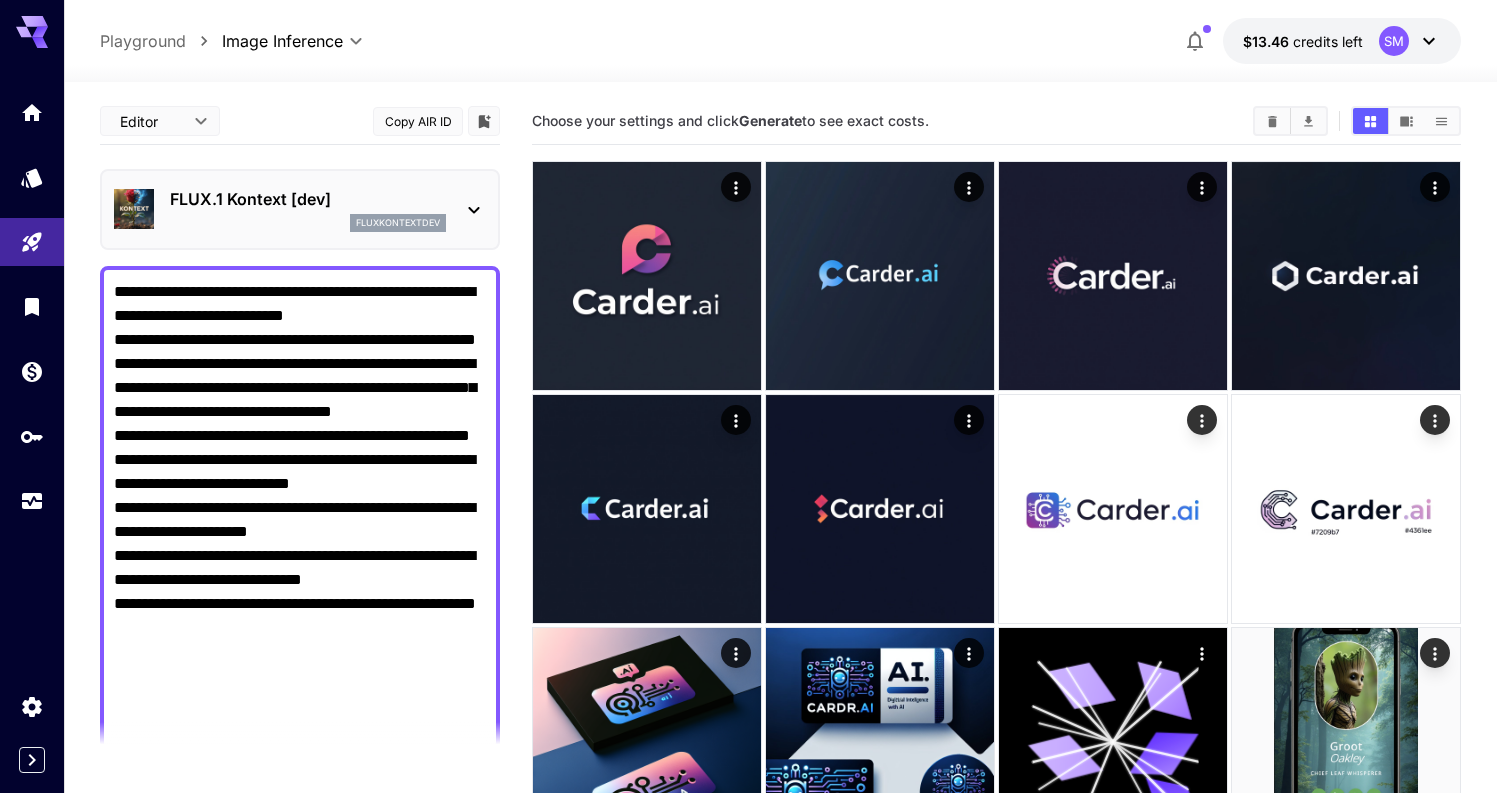 click on "FLUX.1 Kontext [dev] fluxkontextdev" at bounding box center [308, 209] 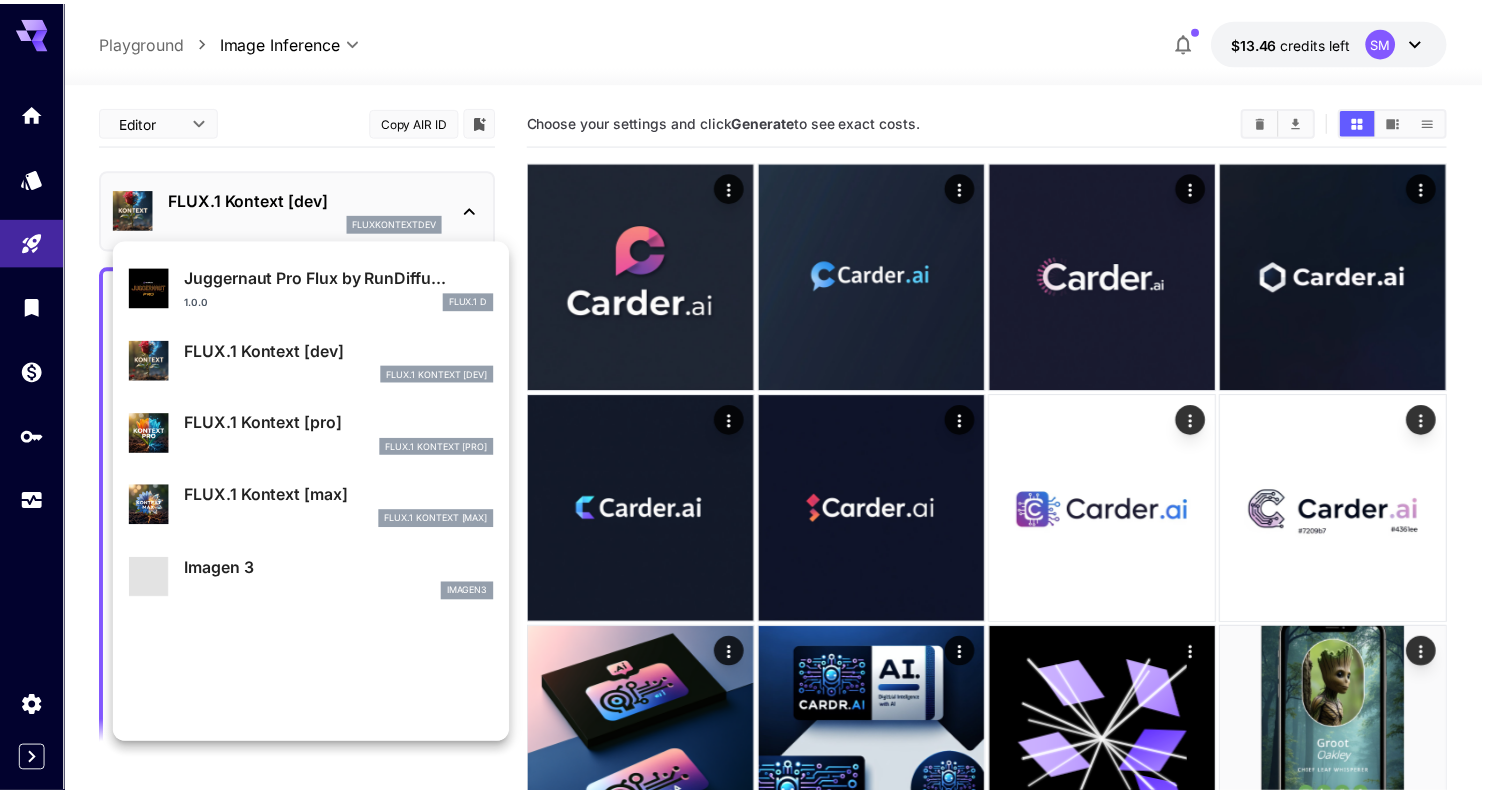 scroll, scrollTop: 732, scrollLeft: 0, axis: vertical 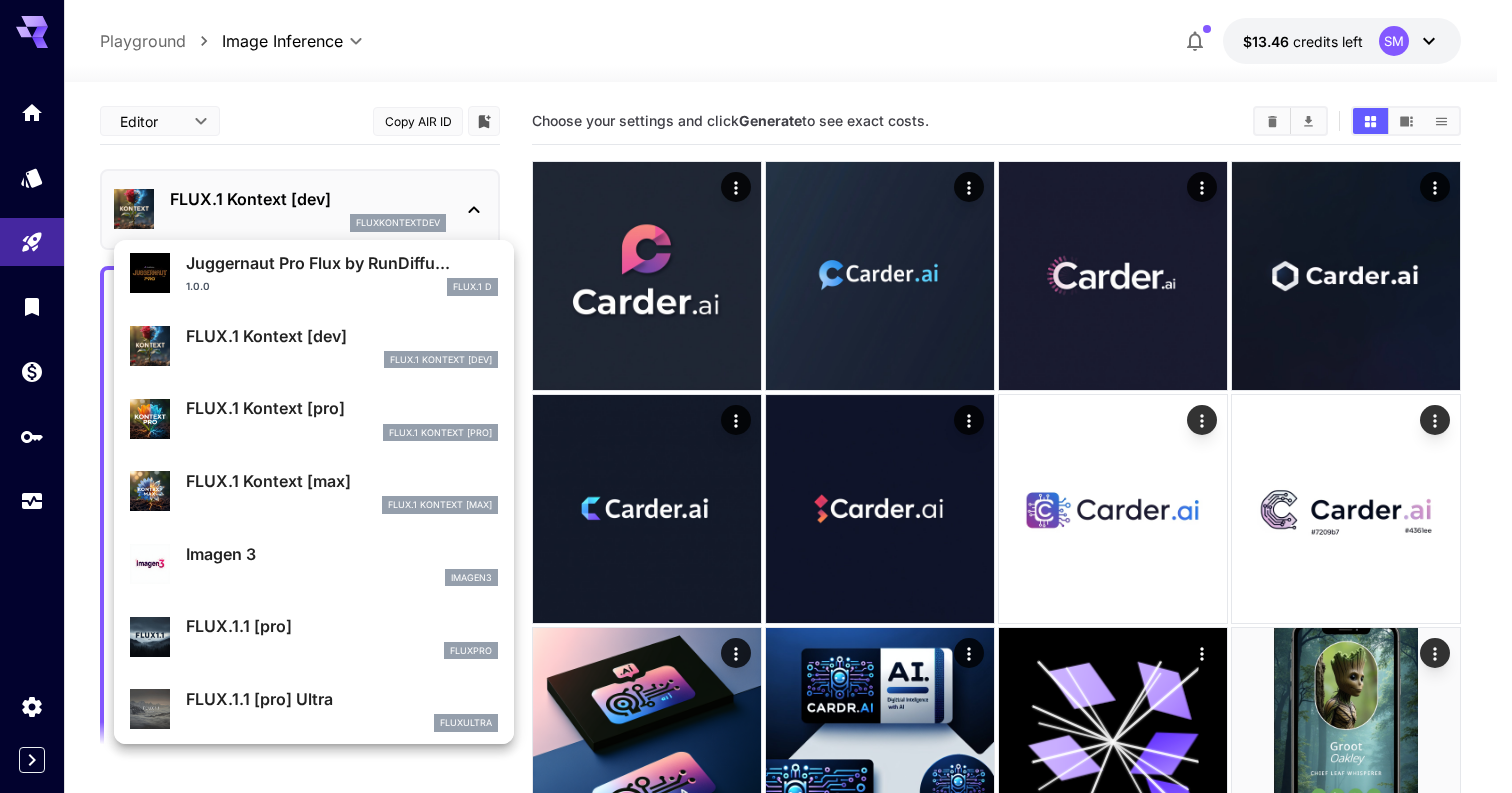 click on "FlUX.1 Kontext [max]" at bounding box center (342, 505) 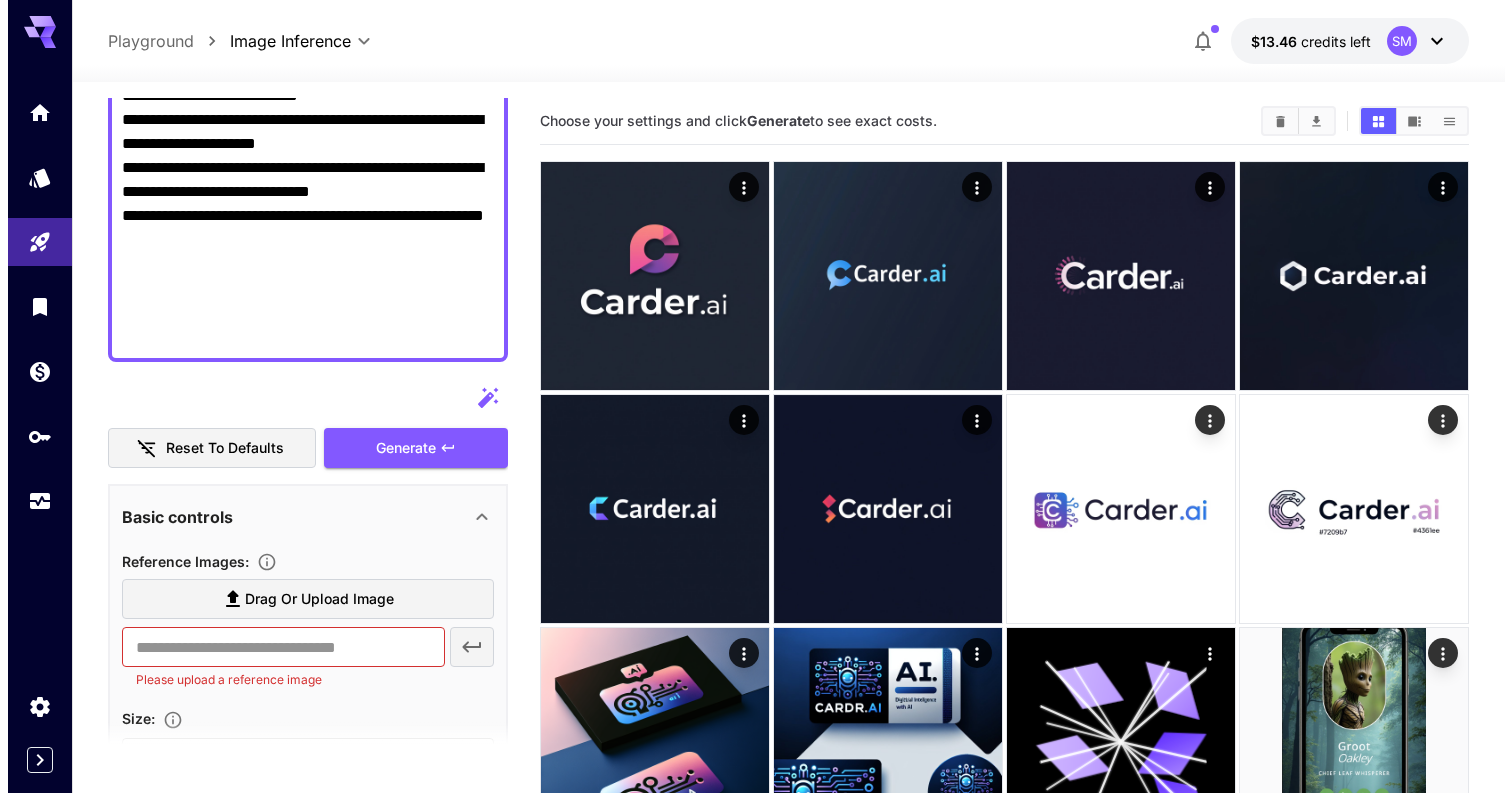 scroll, scrollTop: 22, scrollLeft: 0, axis: vertical 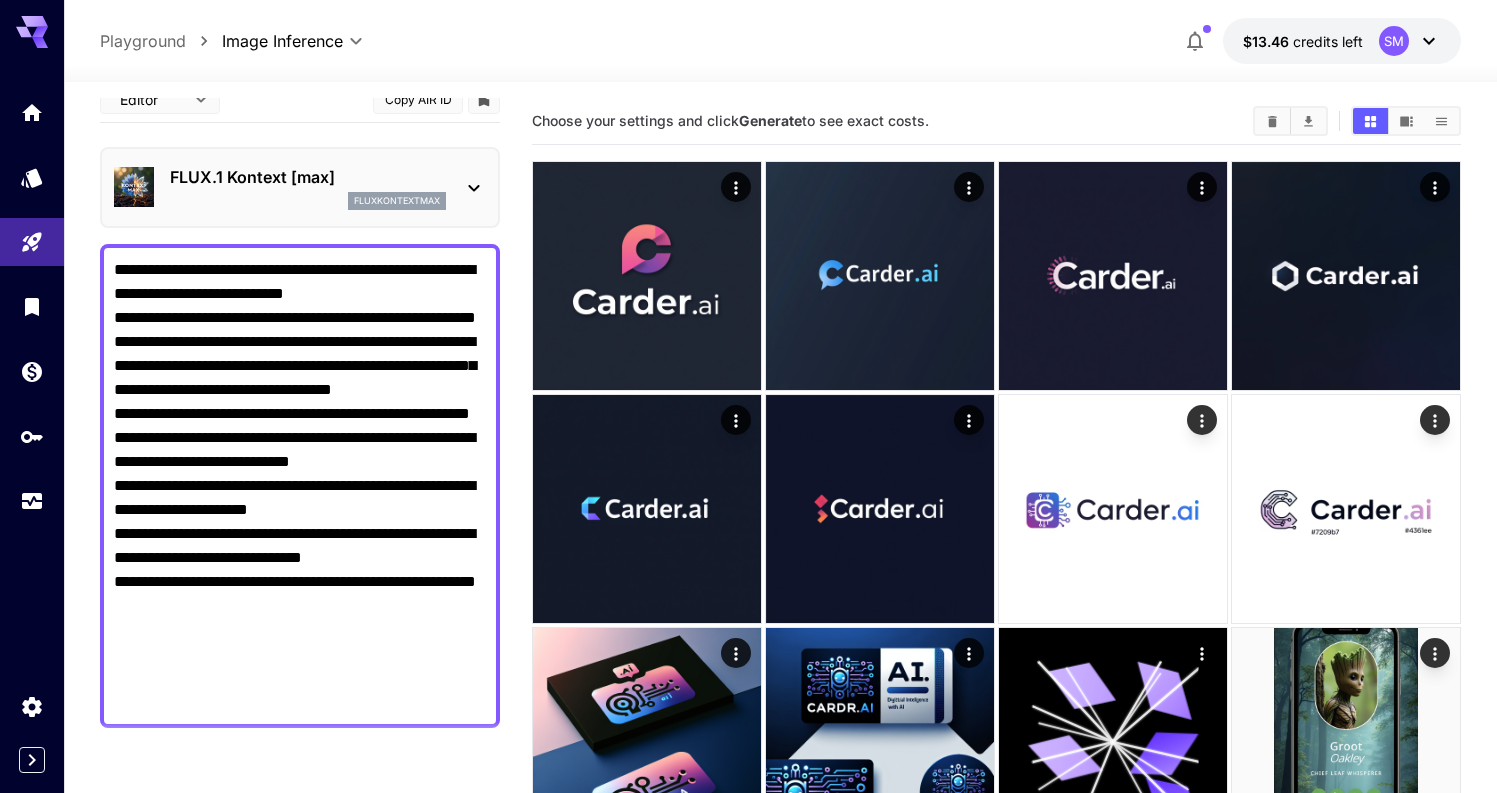 click on "FLUX.1 Kontext [max] fluxkontextmax" at bounding box center [300, 187] 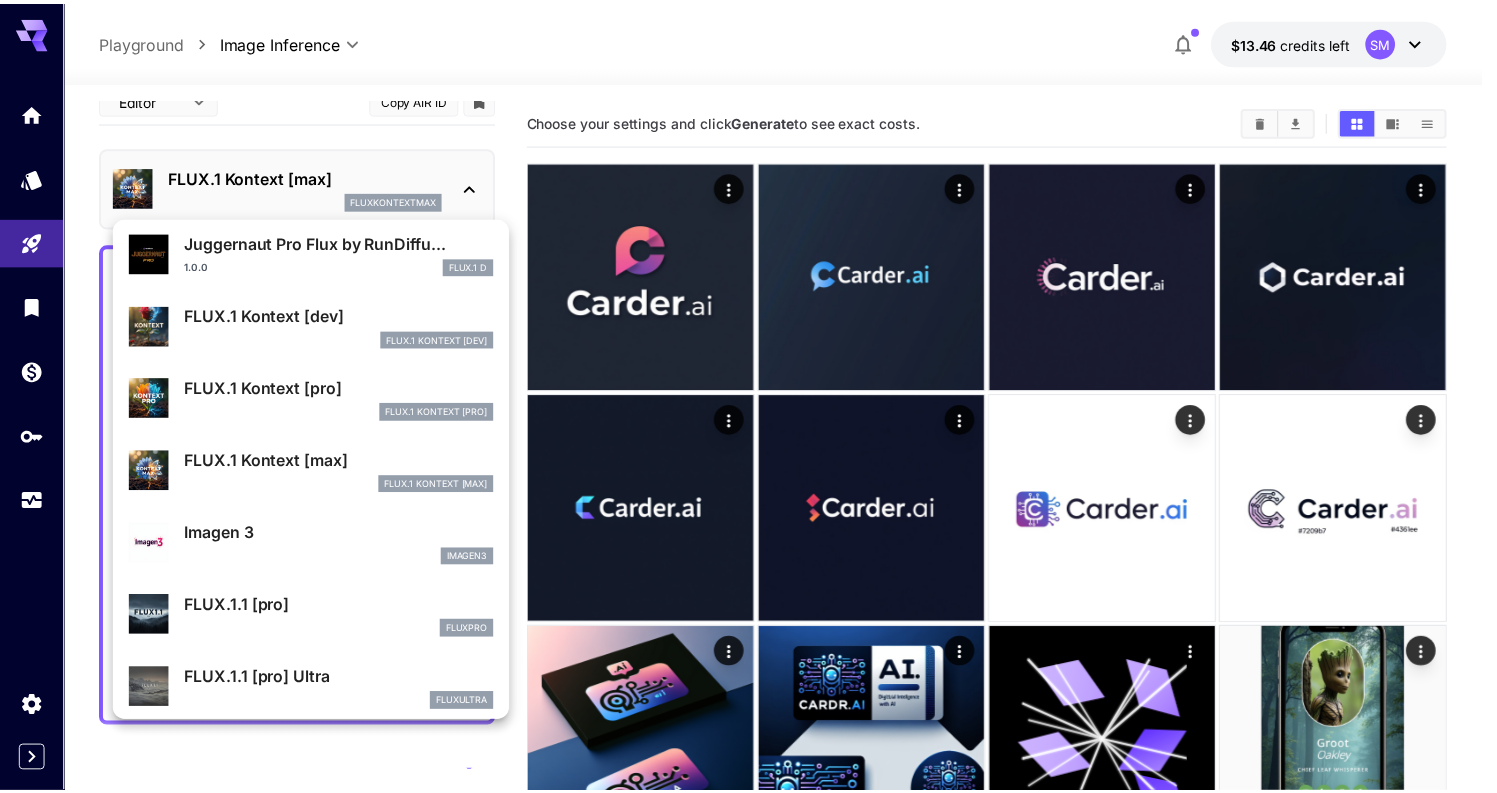 scroll, scrollTop: 848, scrollLeft: 0, axis: vertical 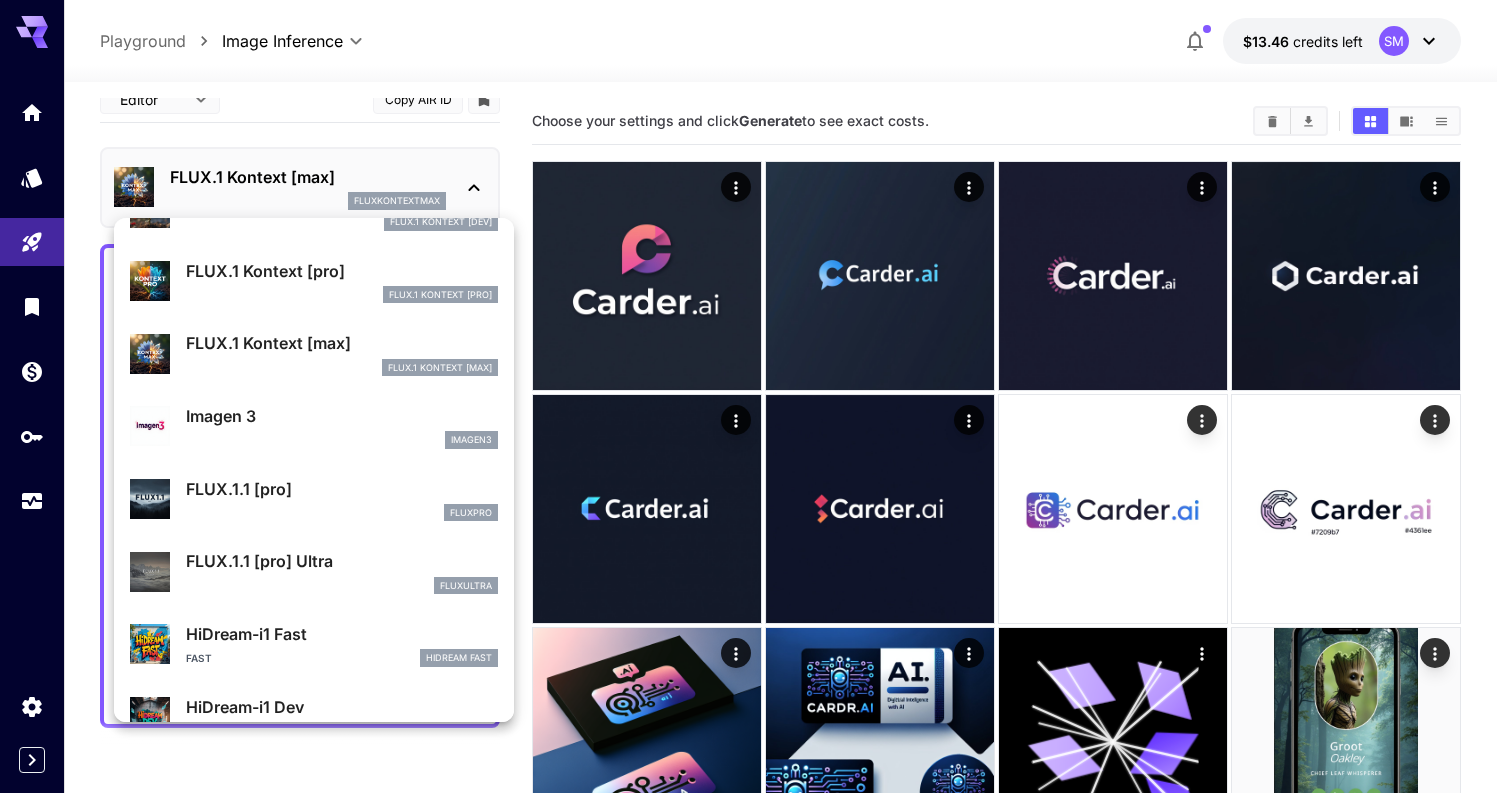 click on "FLUX.1.1 [pro]" at bounding box center [342, 489] 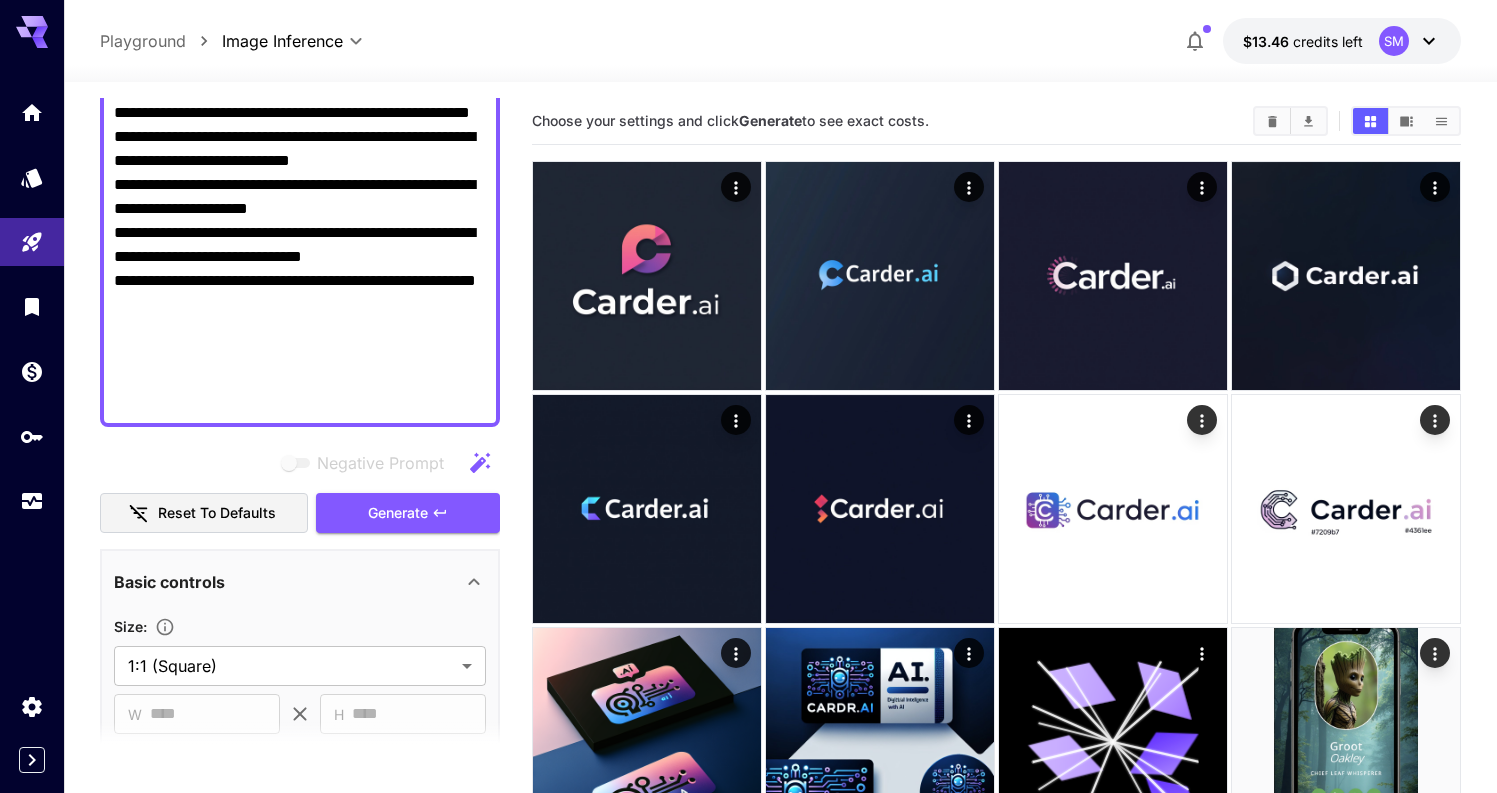 scroll, scrollTop: 316, scrollLeft: 0, axis: vertical 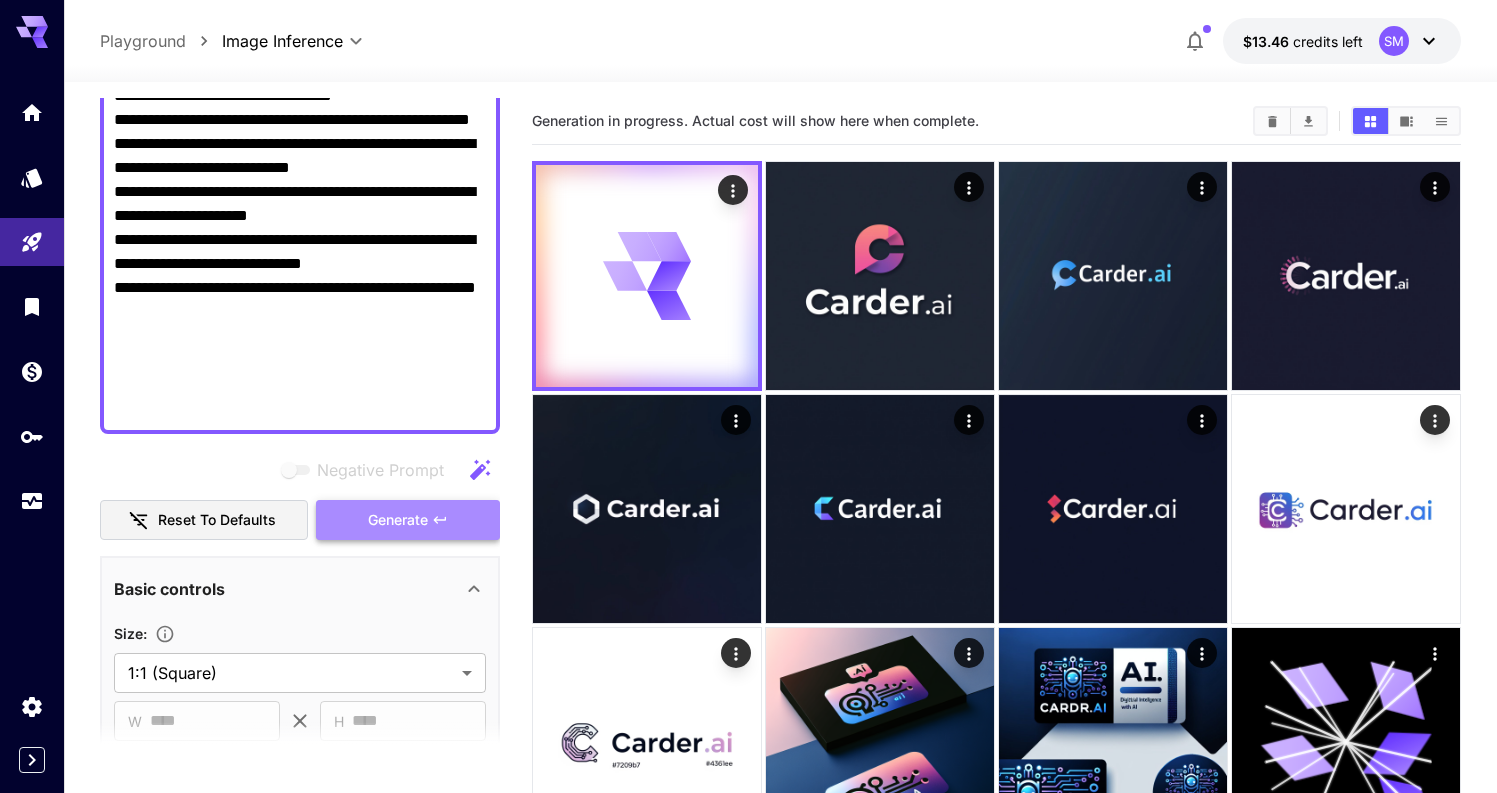 click on "Generate" at bounding box center (398, 520) 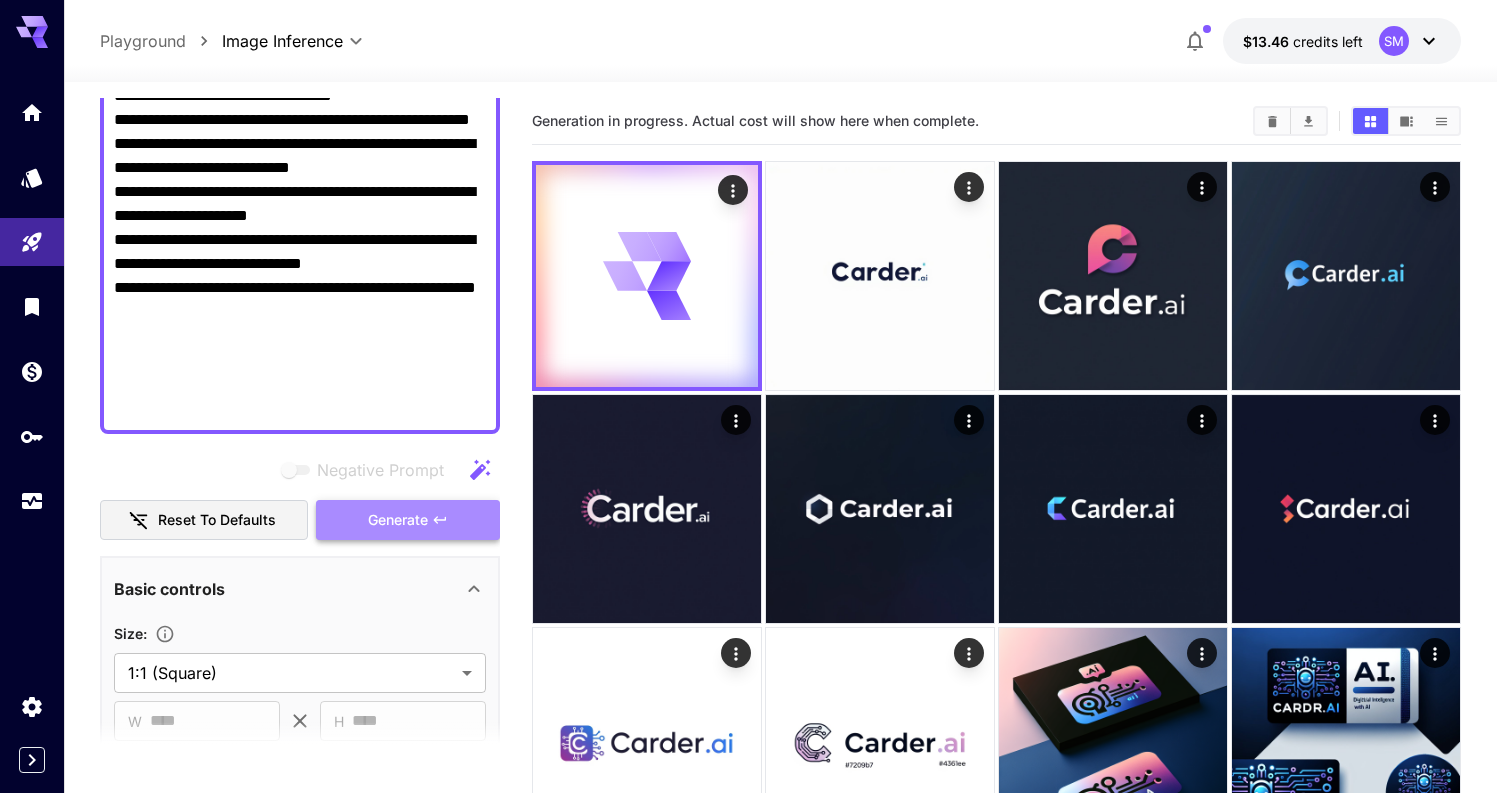 click on "Generate" at bounding box center [408, 520] 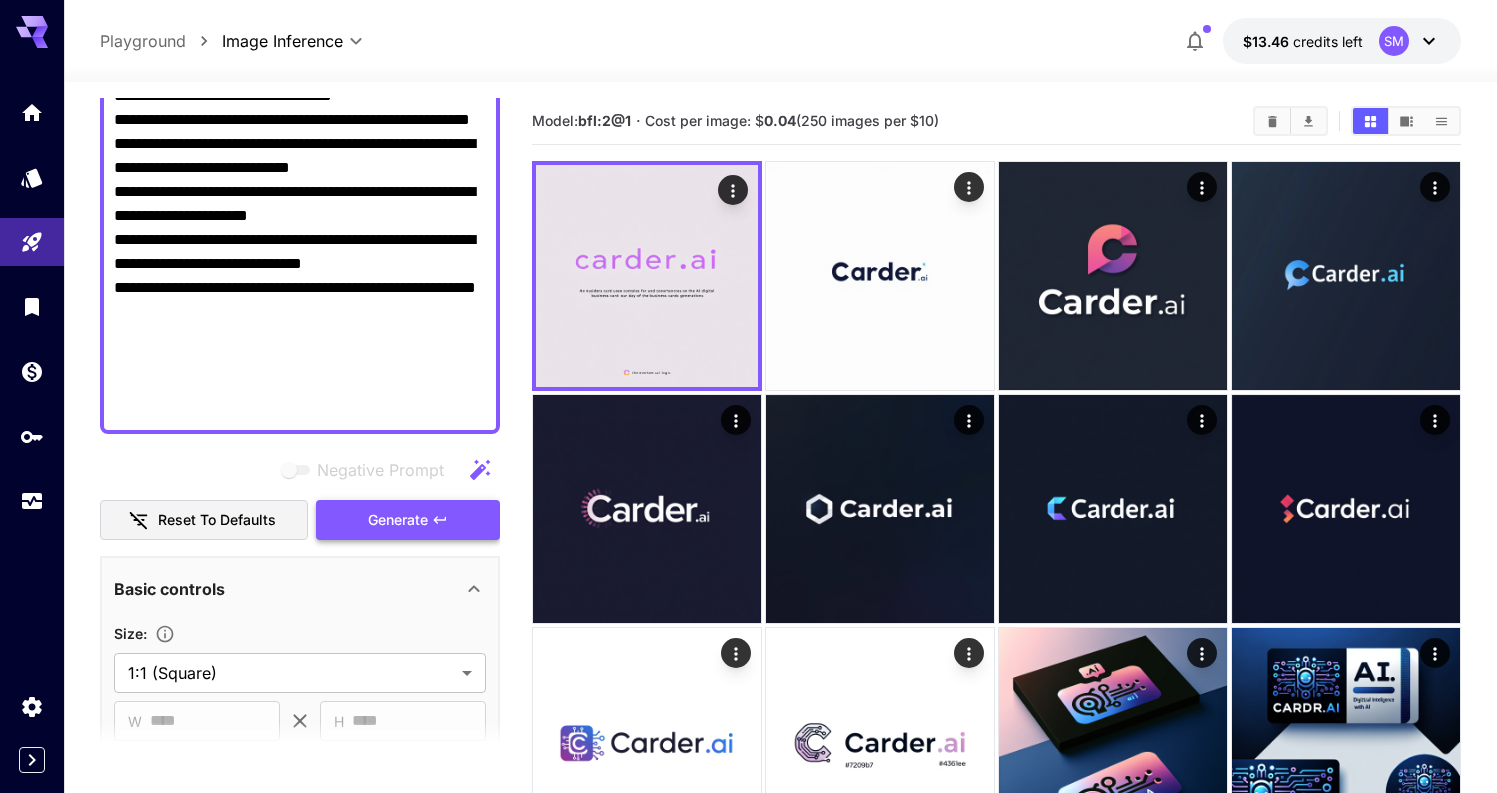 click on "Generate" at bounding box center (408, 520) 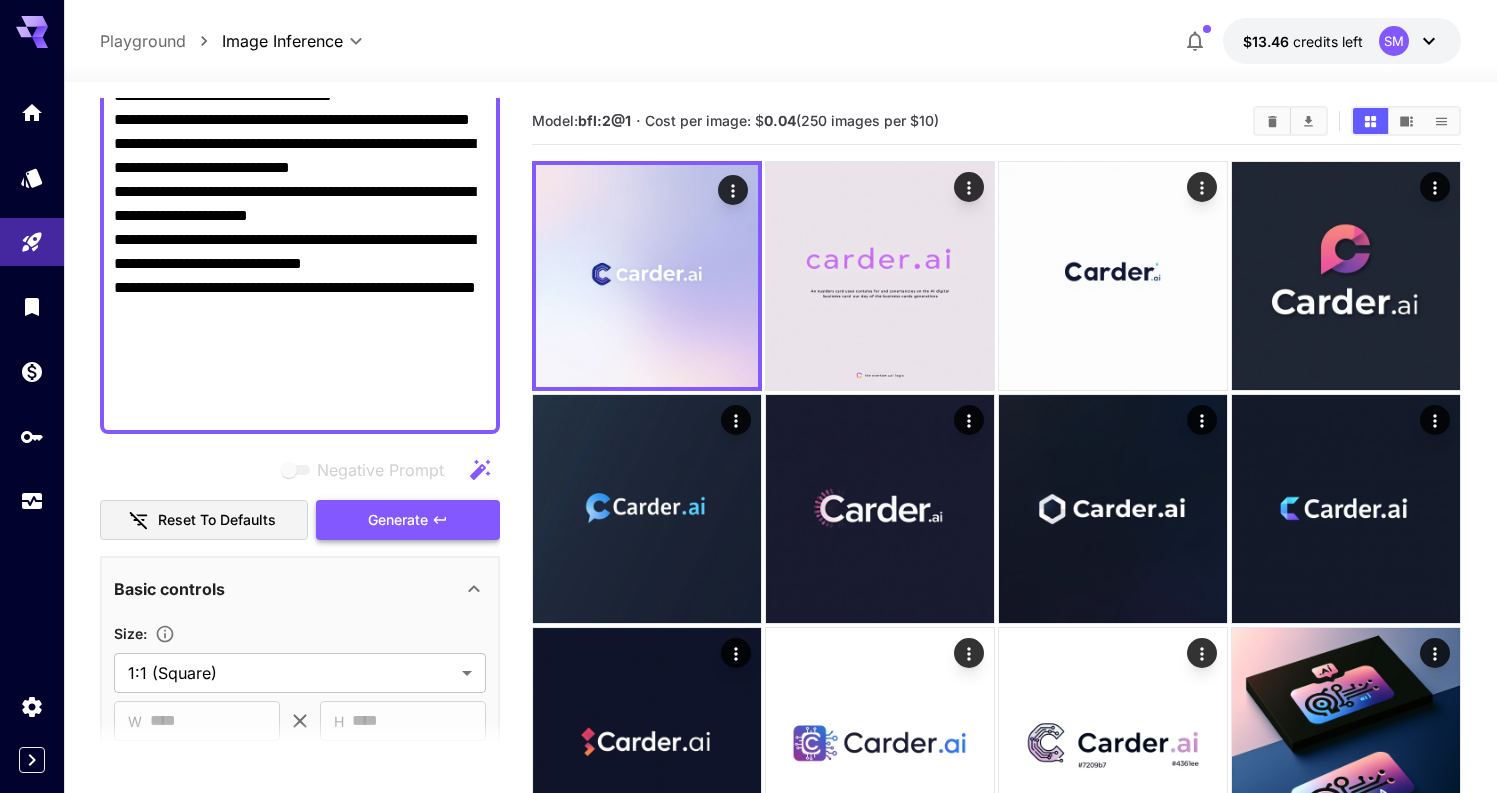 click on "Generate" at bounding box center [408, 520] 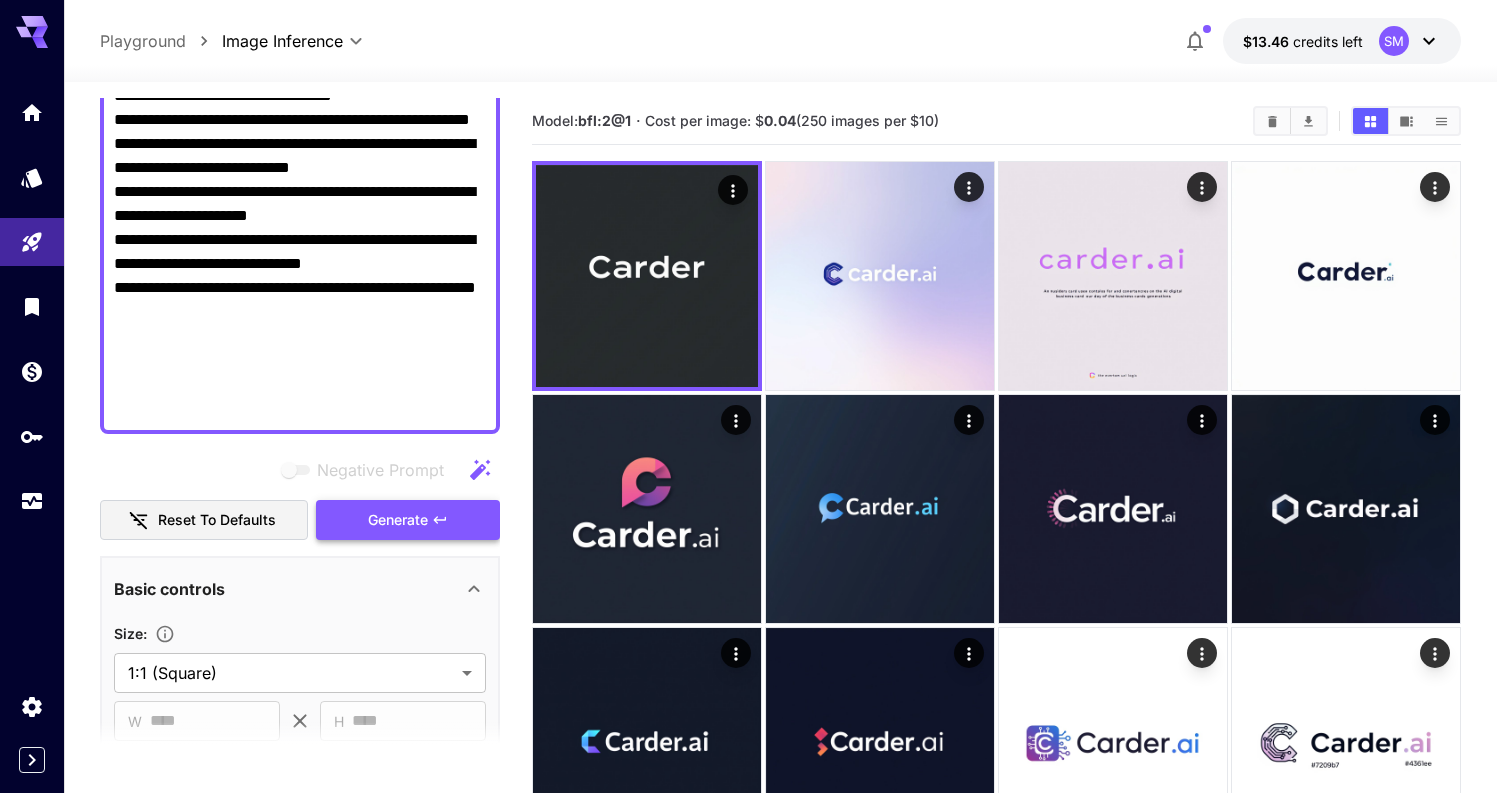click on "Generate" at bounding box center [398, 520] 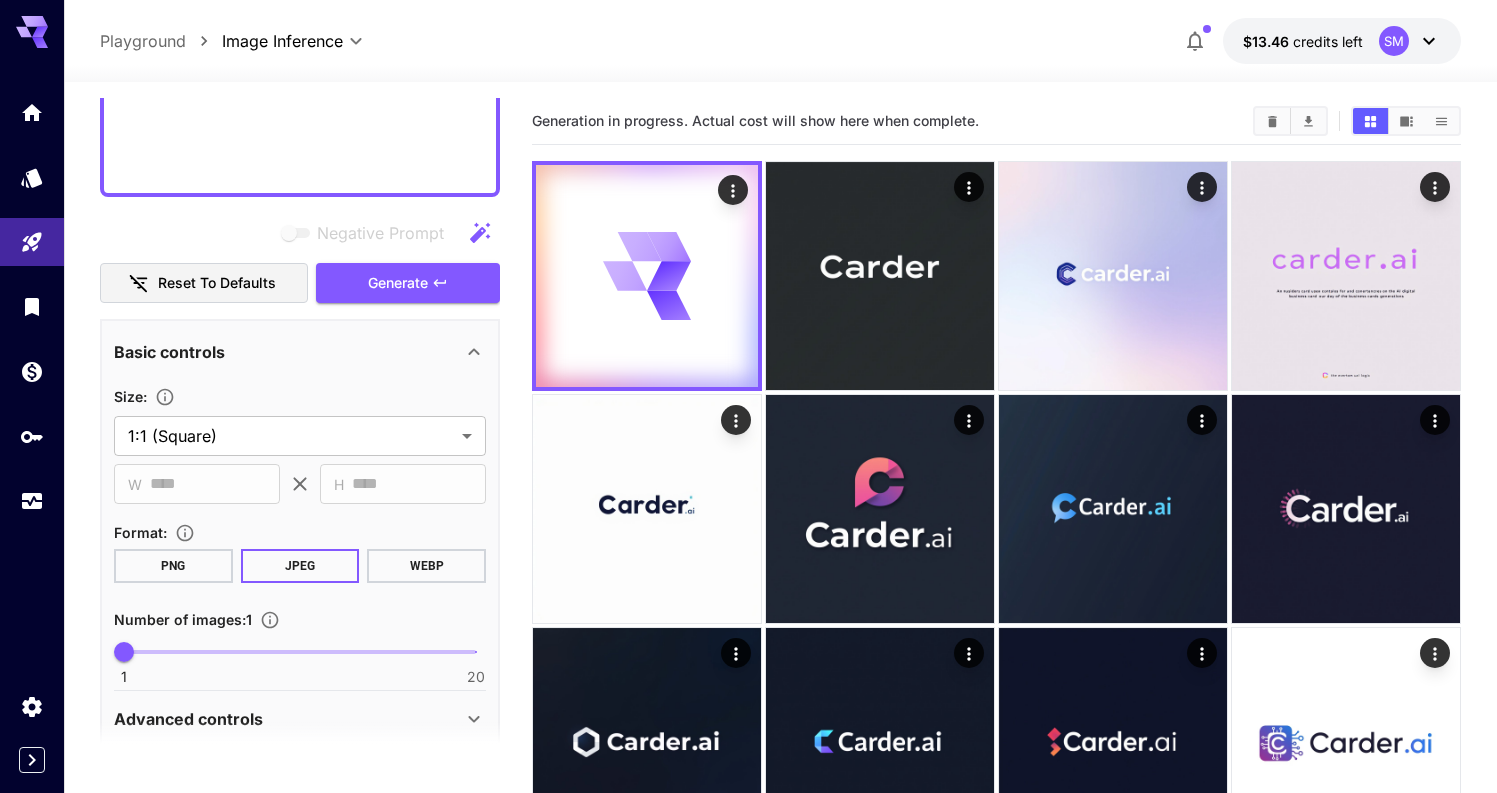scroll, scrollTop: 561, scrollLeft: 0, axis: vertical 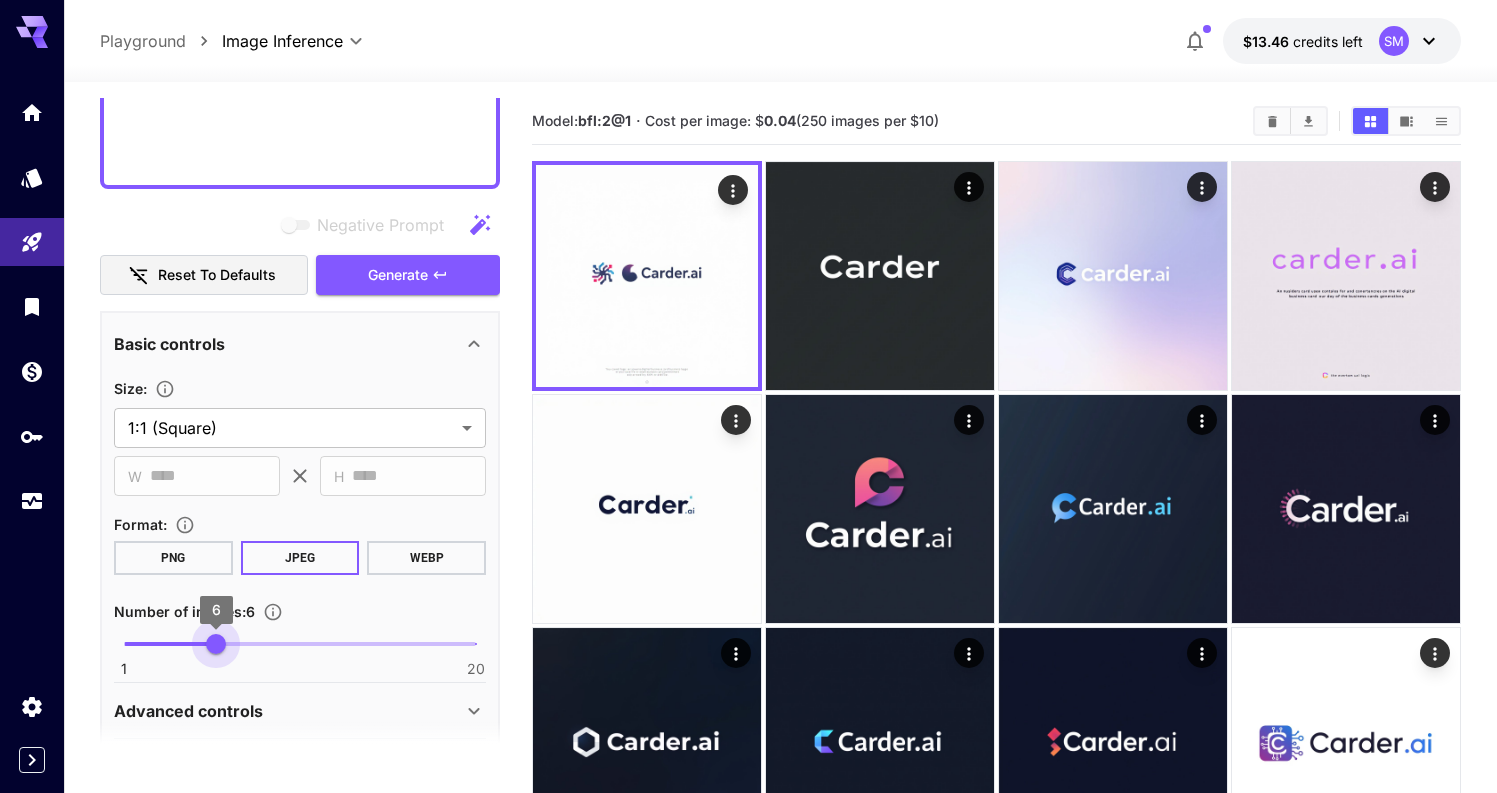 type on "*" 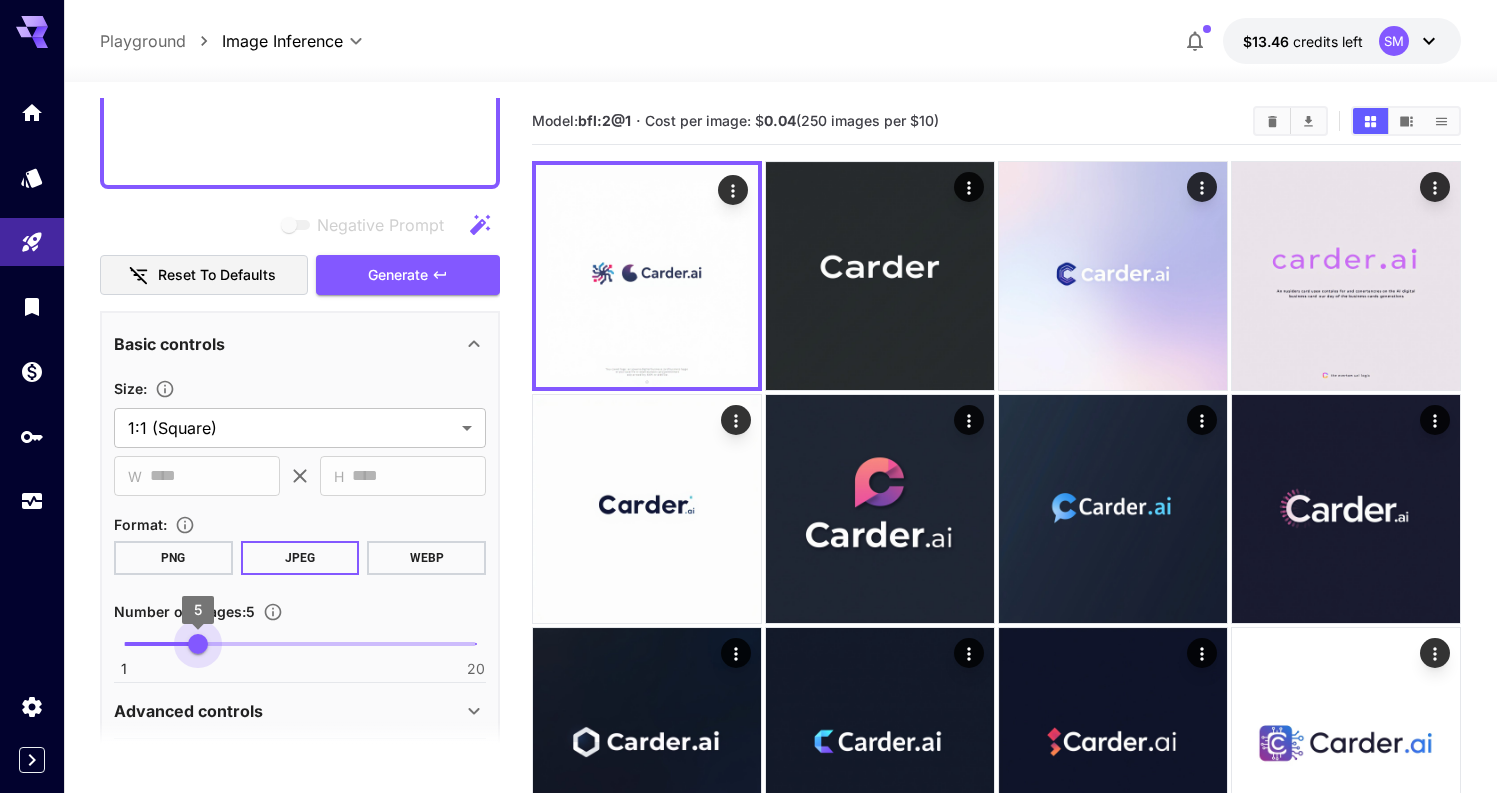 drag, startPoint x: 118, startPoint y: 648, endPoint x: 206, endPoint y: 658, distance: 88.56636 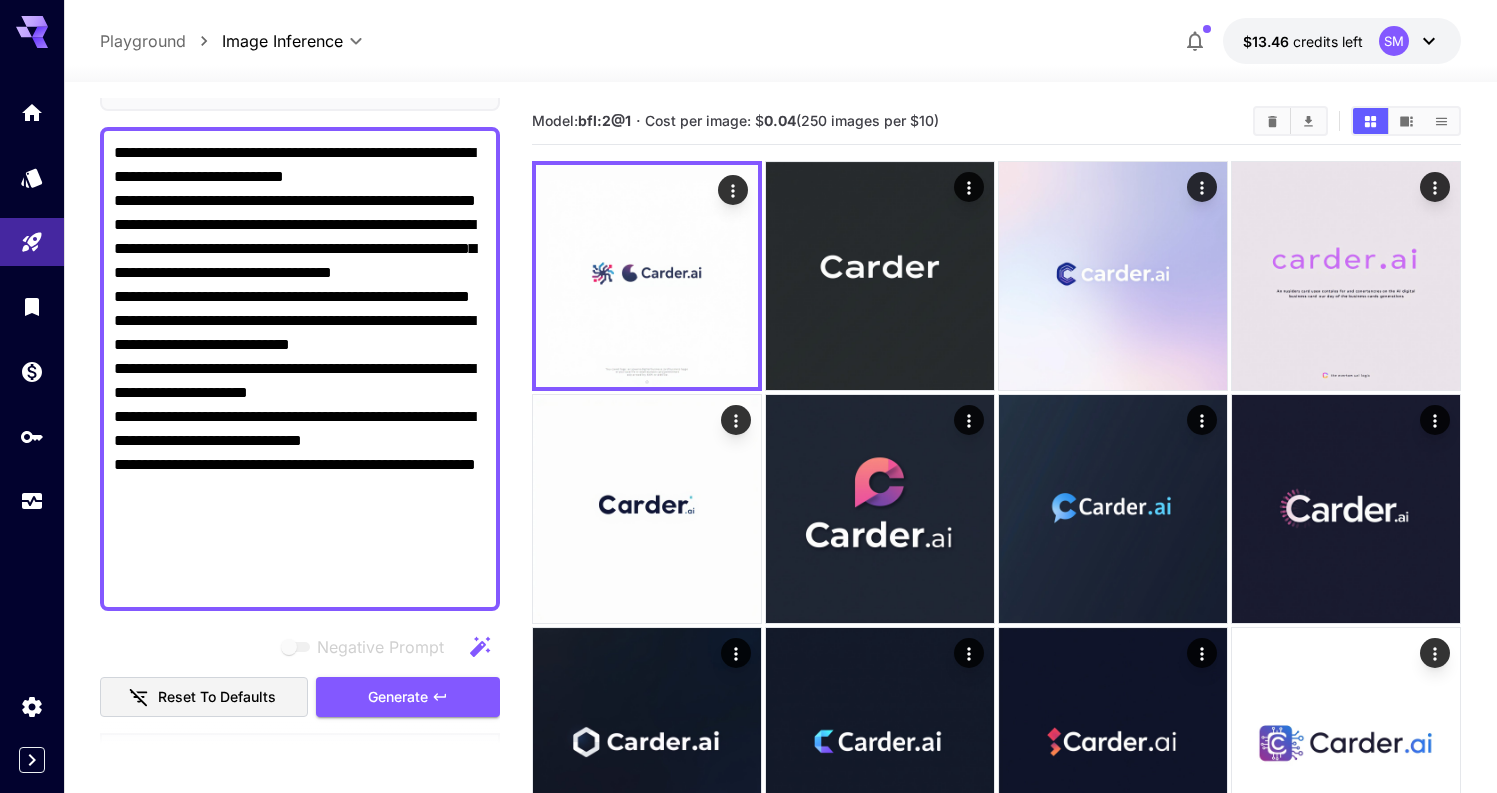 scroll, scrollTop: 133, scrollLeft: 0, axis: vertical 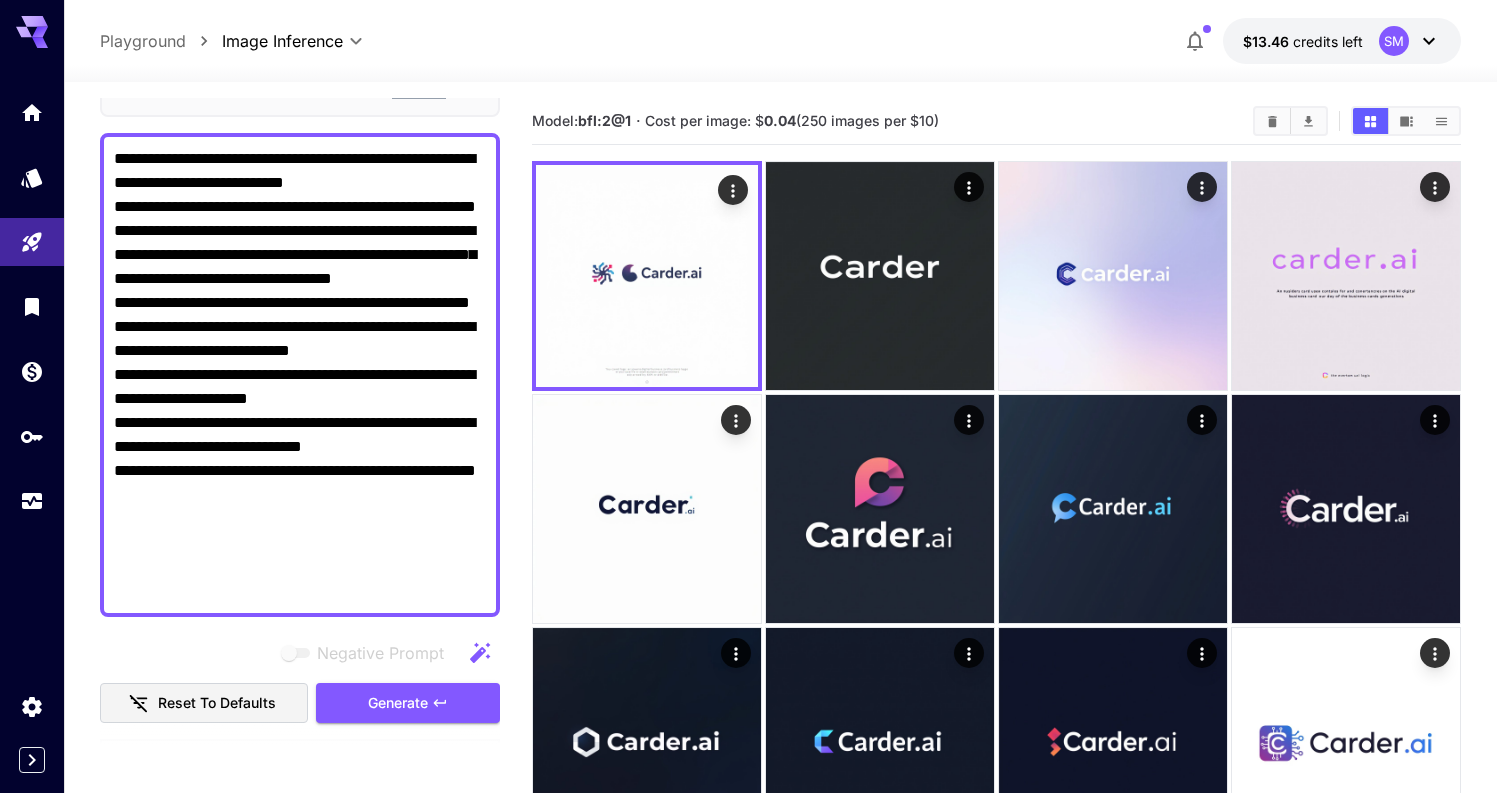 click on "**********" at bounding box center [300, 375] 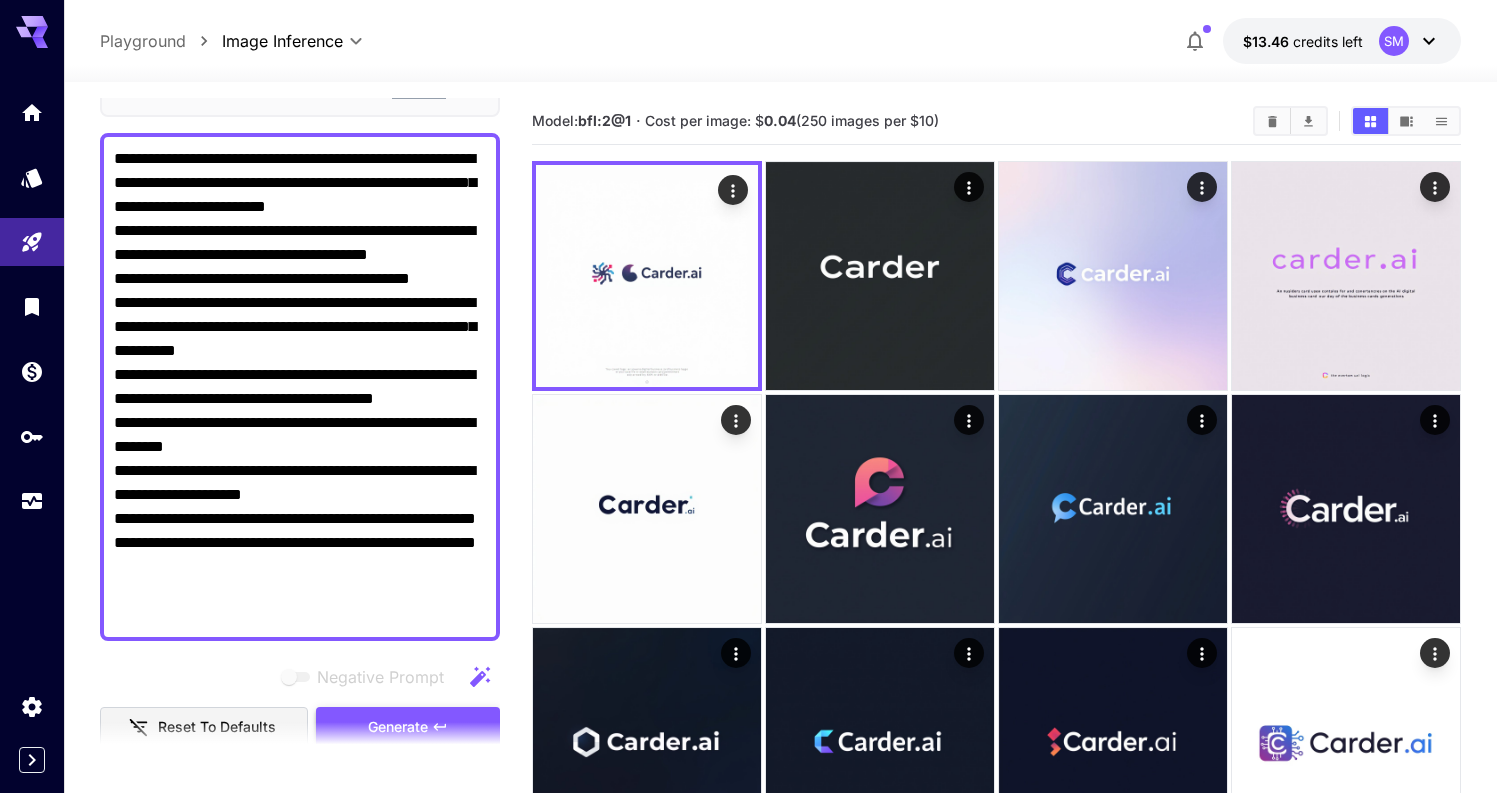 type on "**********" 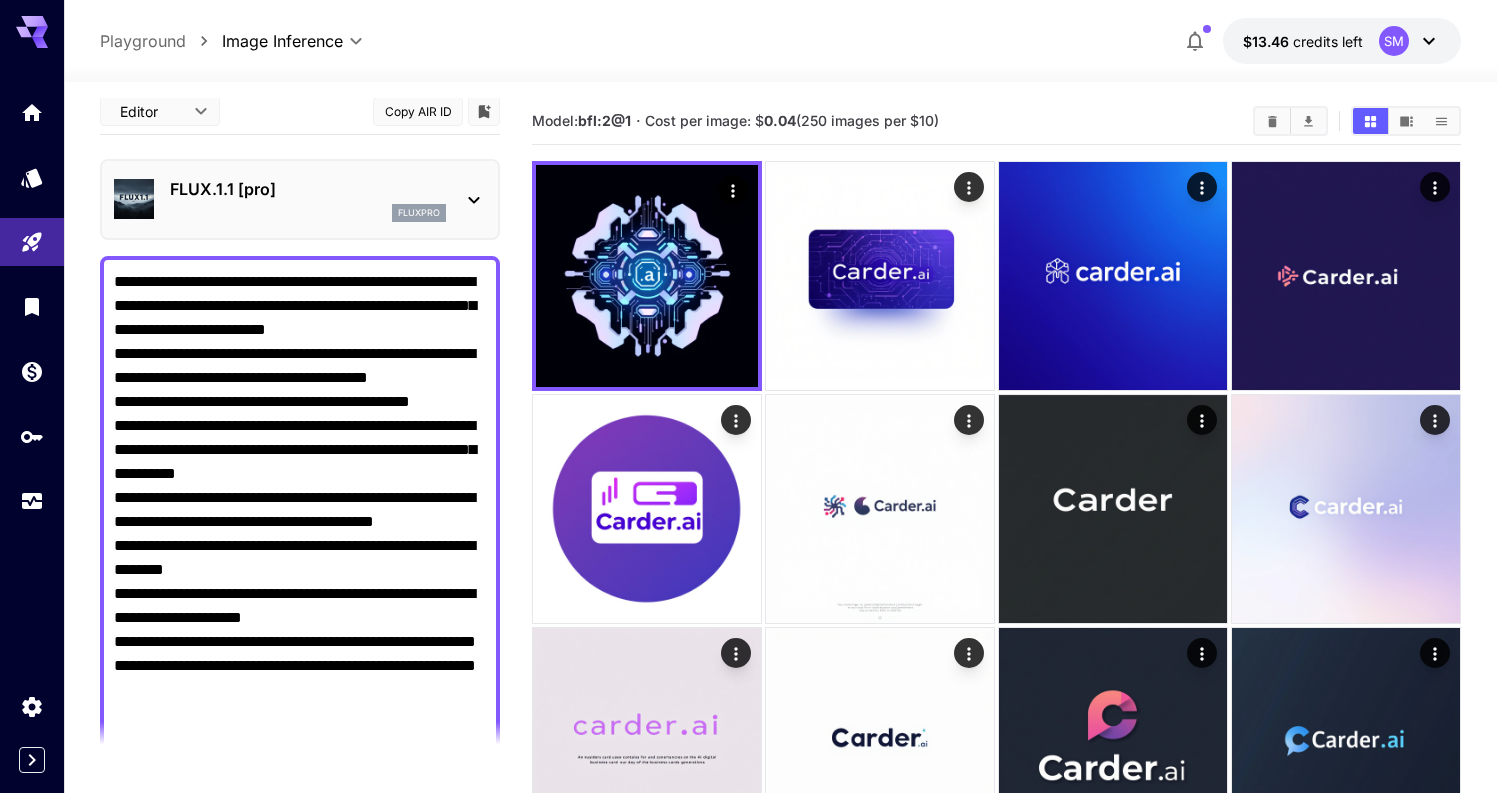 scroll, scrollTop: 0, scrollLeft: 0, axis: both 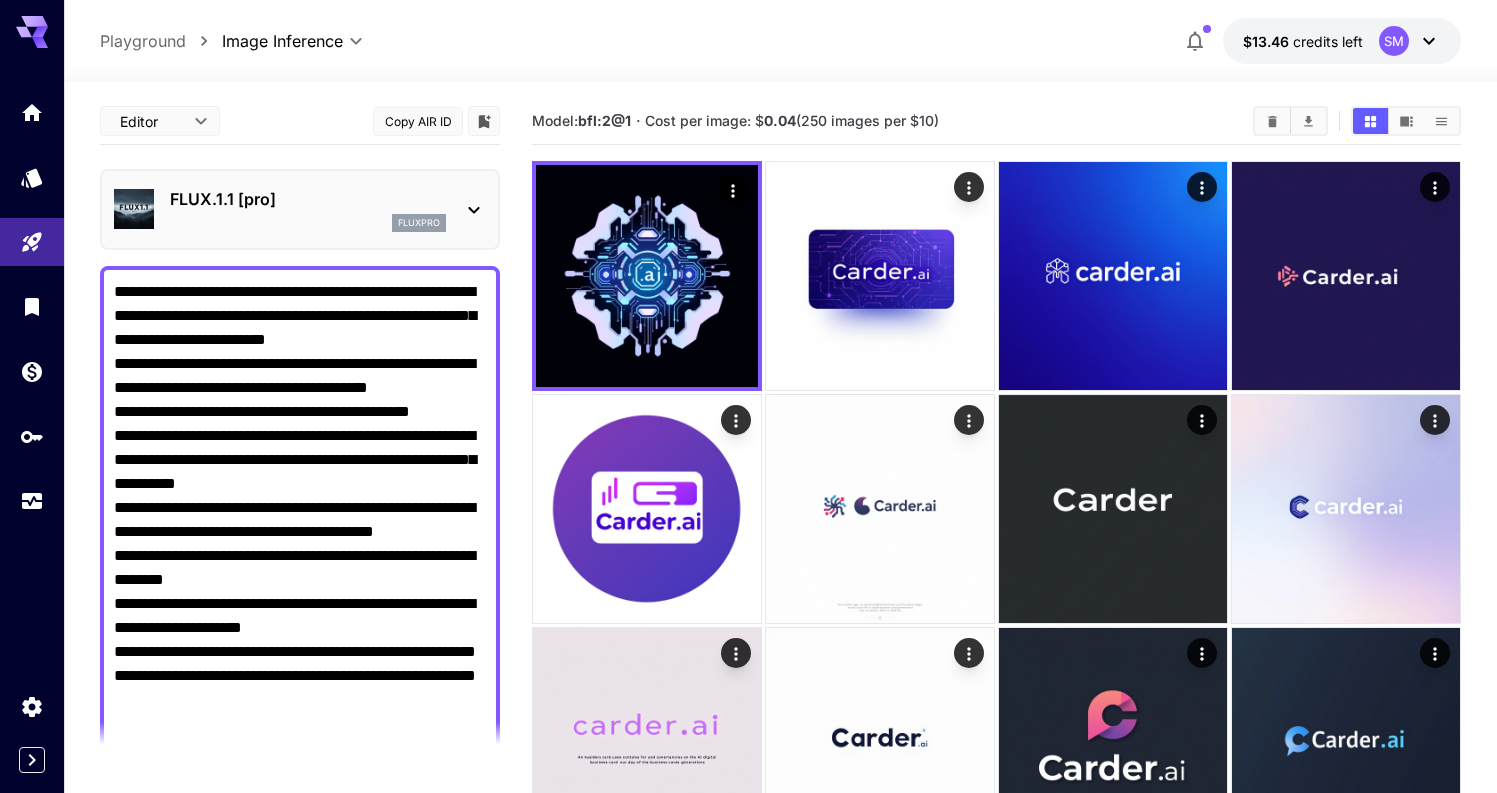 click on "FLUX.1.1 [pro] fluxpro" at bounding box center (300, 209) 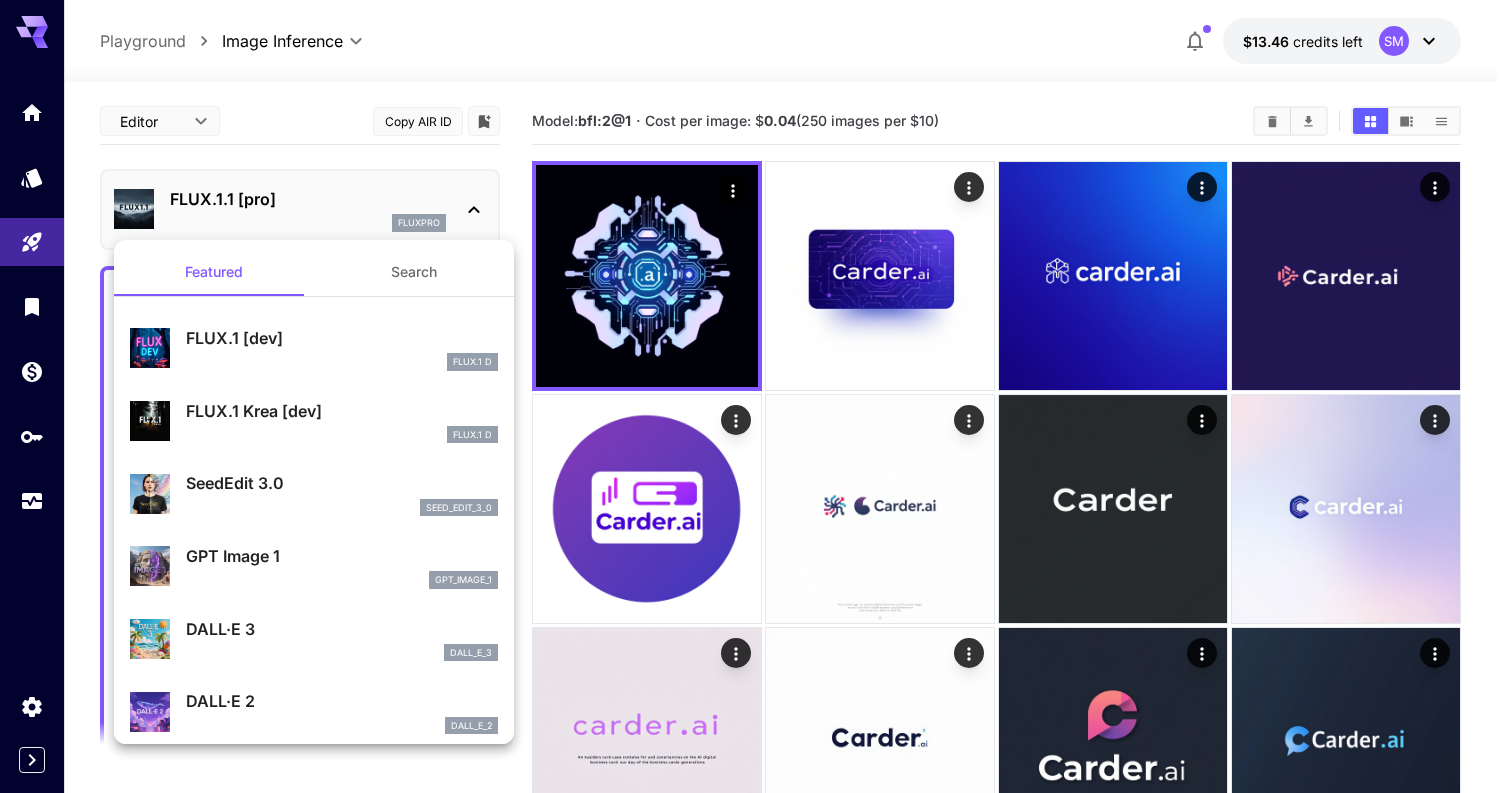 click on "FLUX.1 Krea [dev]" at bounding box center [342, 411] 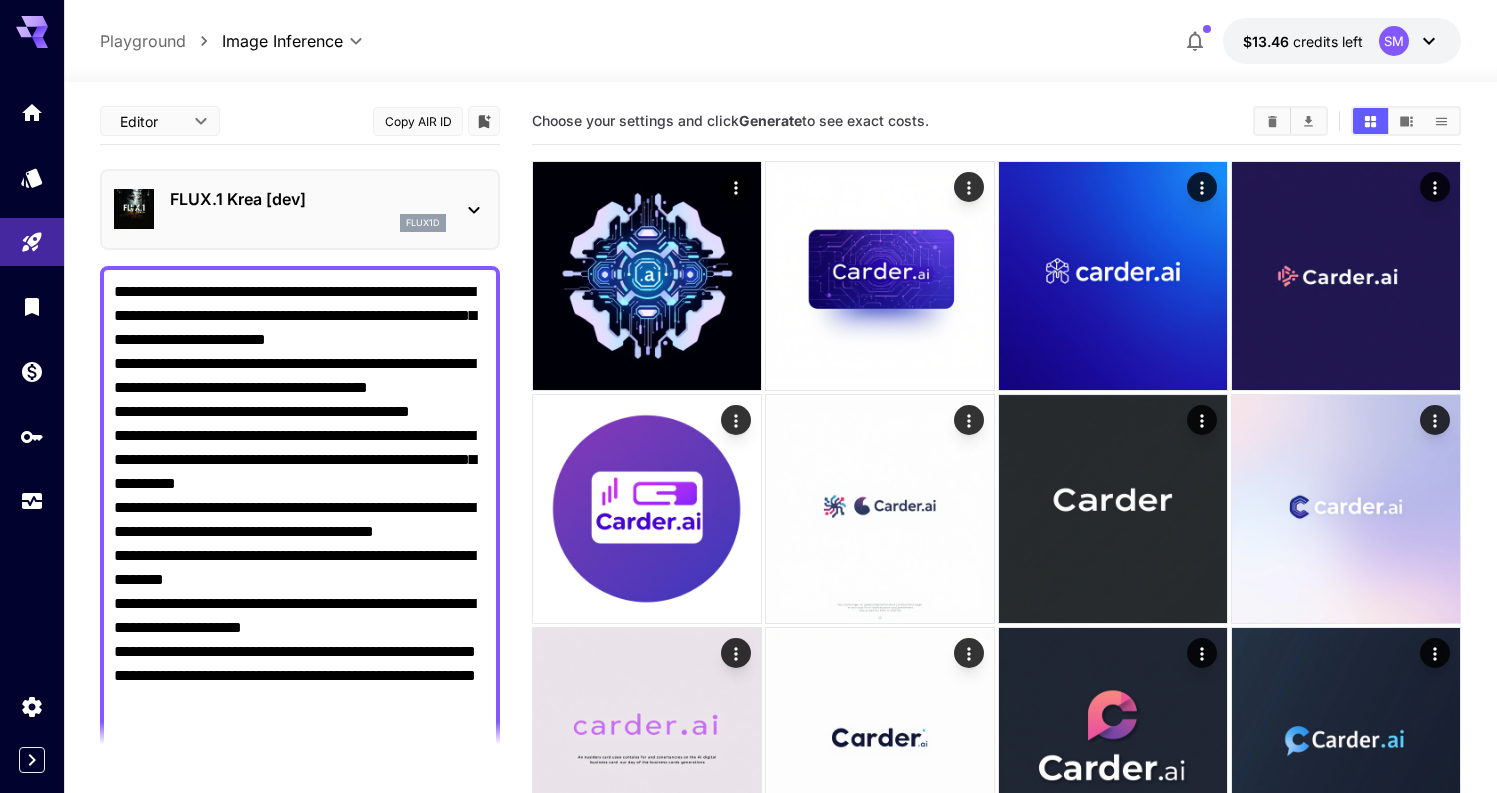 scroll, scrollTop: 570, scrollLeft: 0, axis: vertical 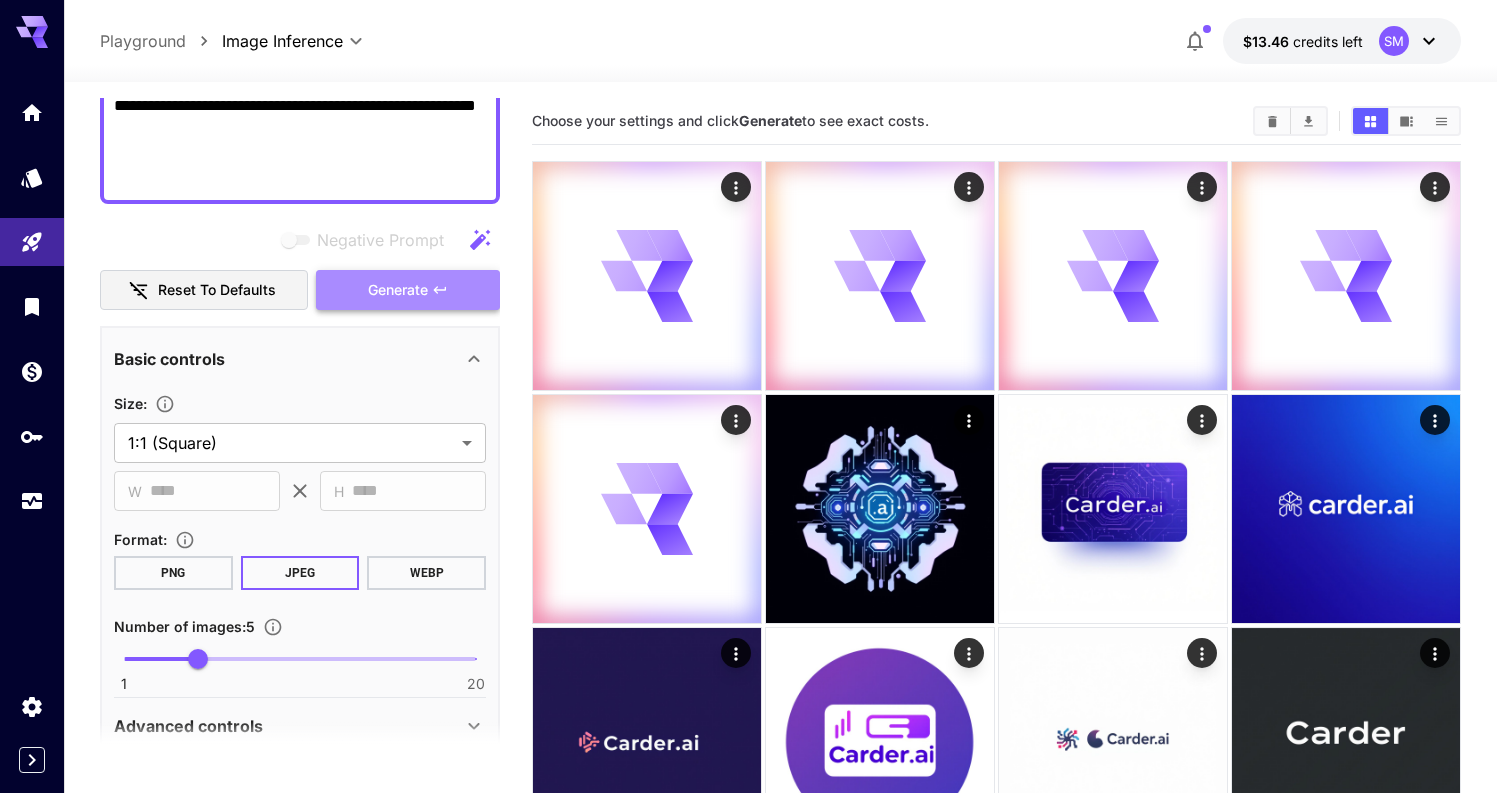 click on "Generate" at bounding box center (408, 290) 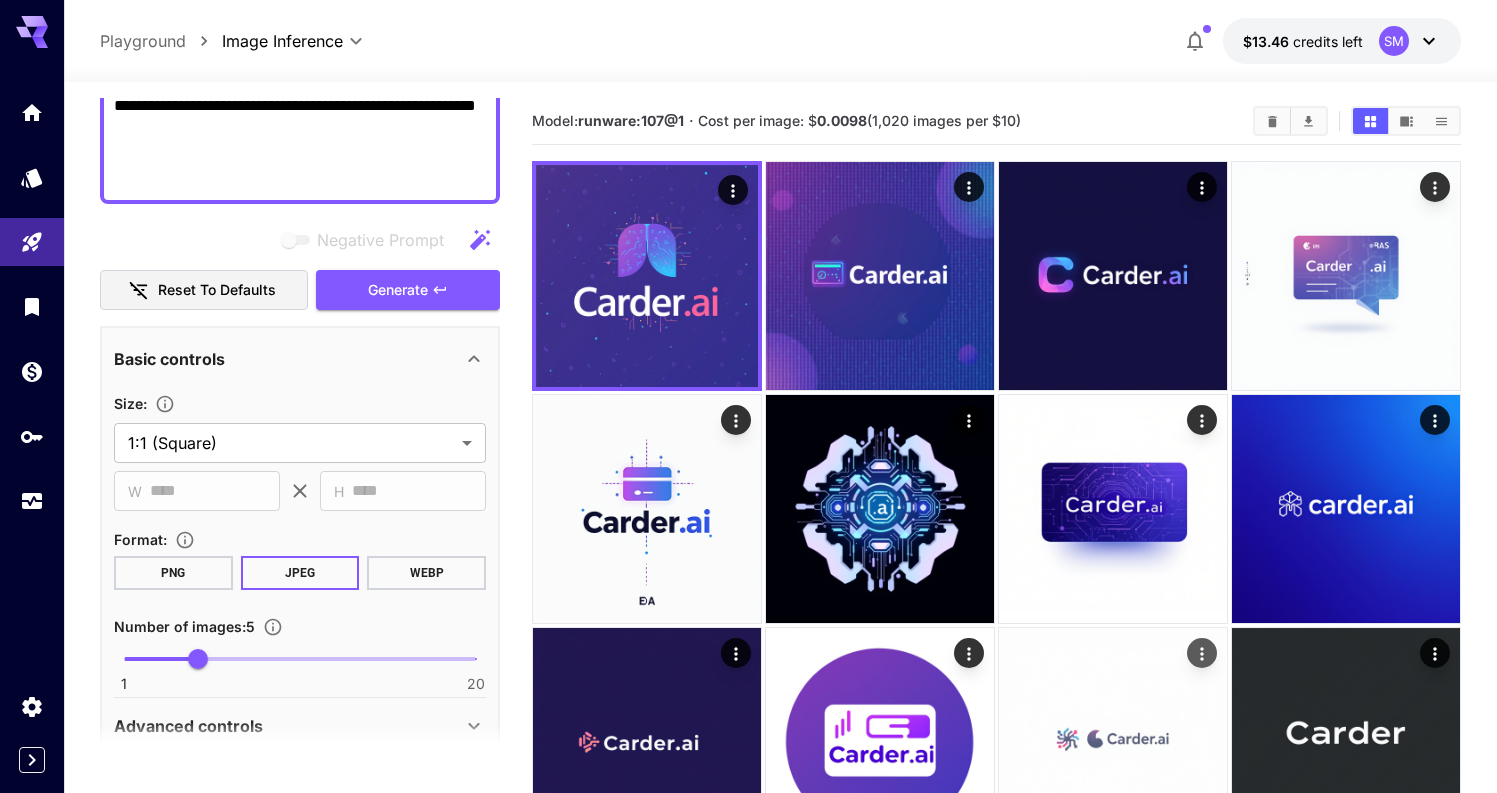 type 